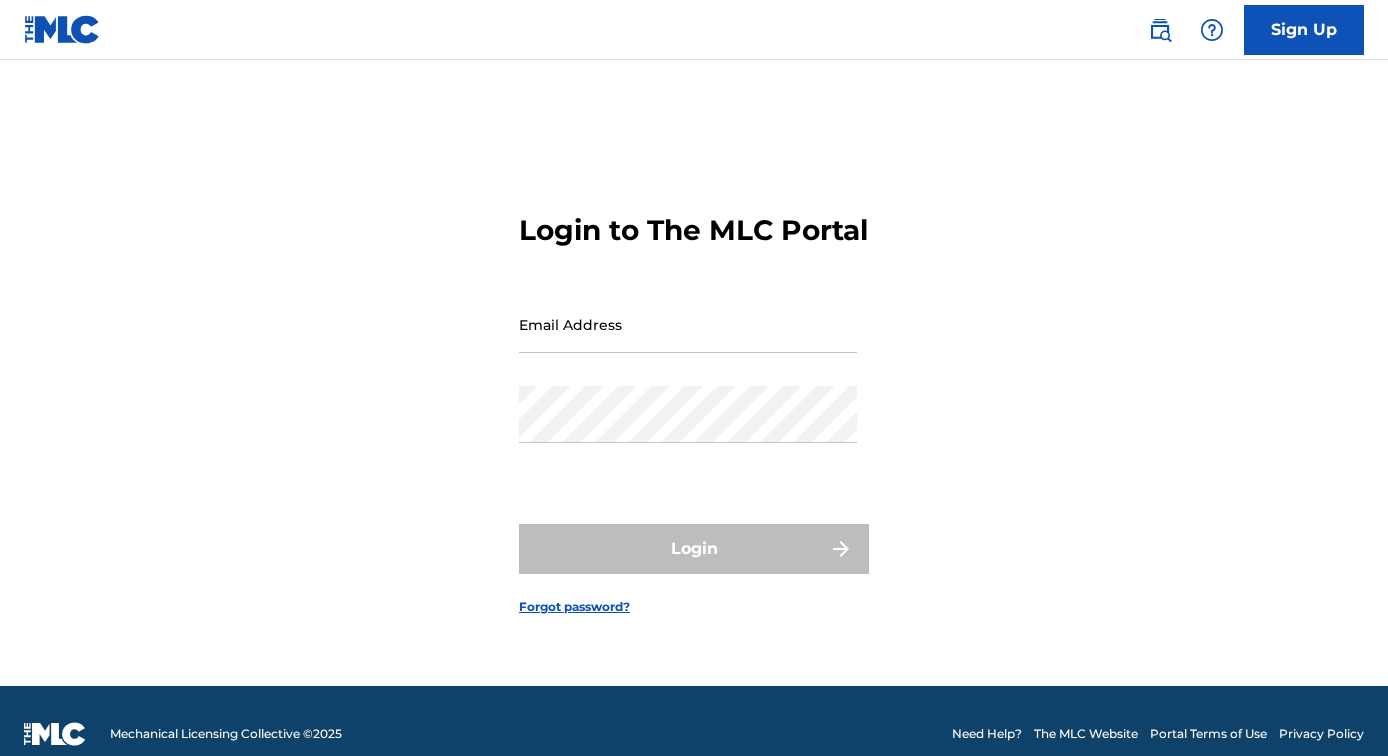 scroll, scrollTop: 0, scrollLeft: 0, axis: both 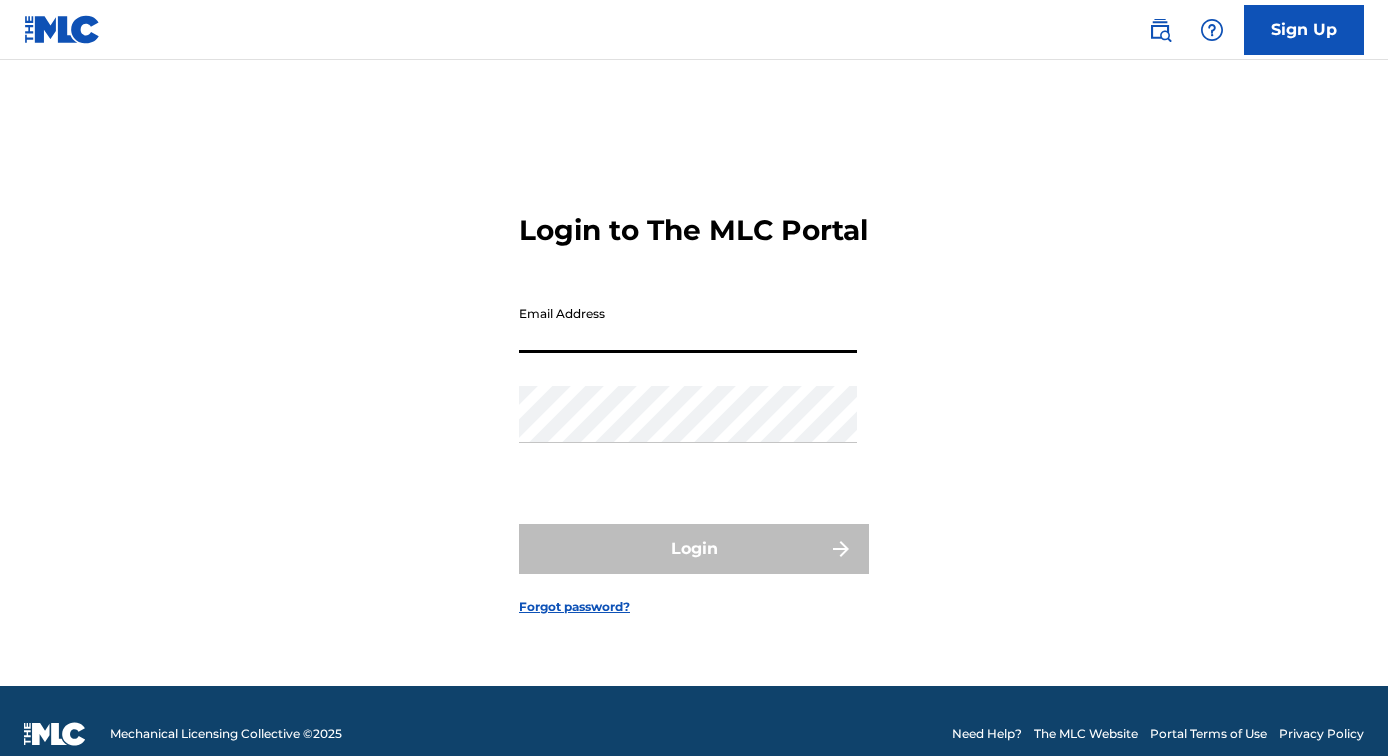 type on "[USERNAME]@[DOMAIN].com" 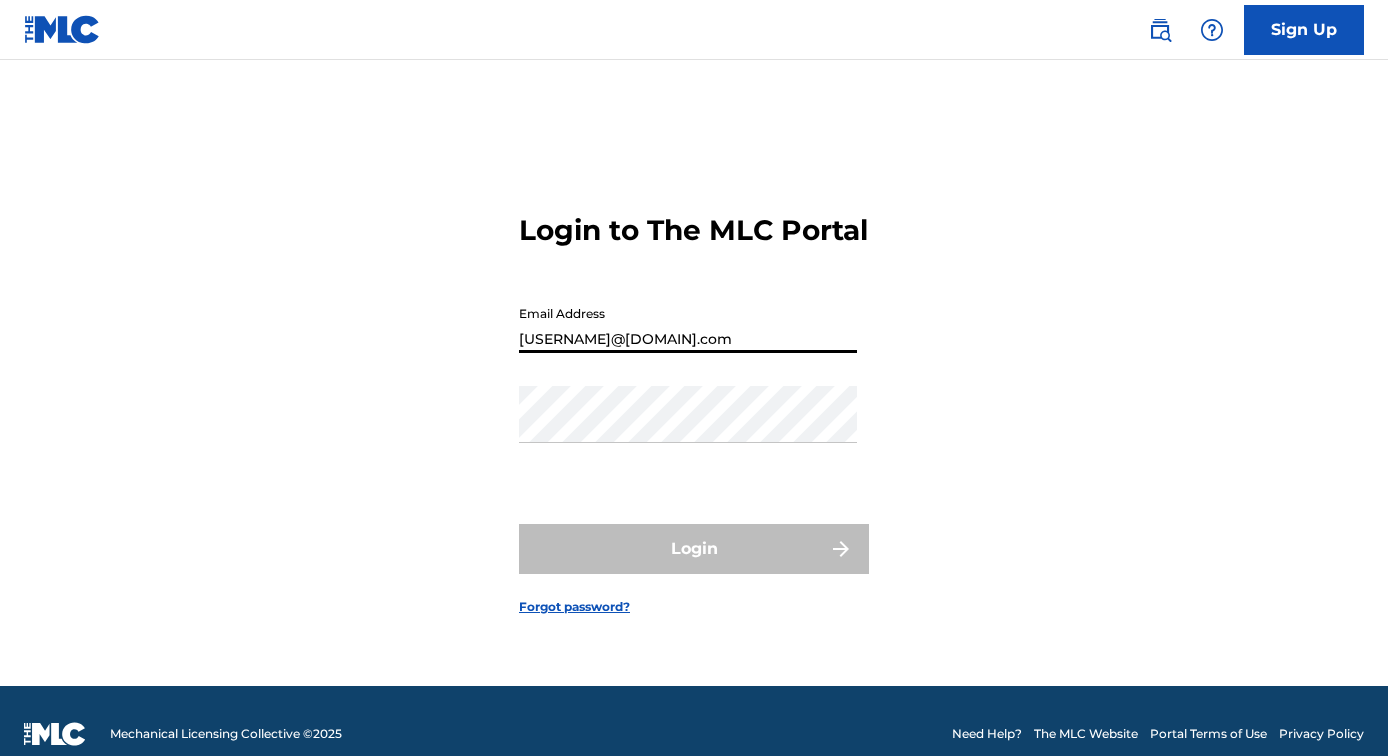 click on "Login" at bounding box center [694, 549] 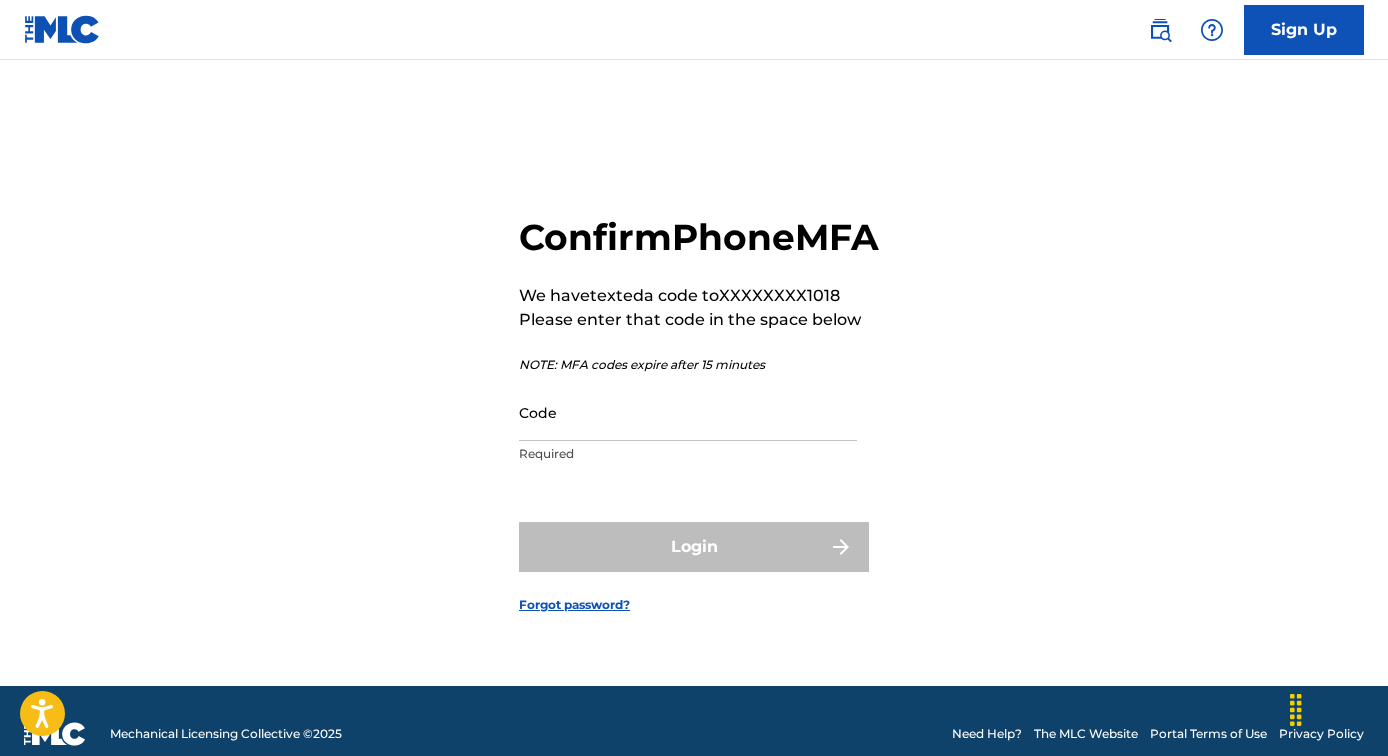 click on "Code" at bounding box center (688, 412) 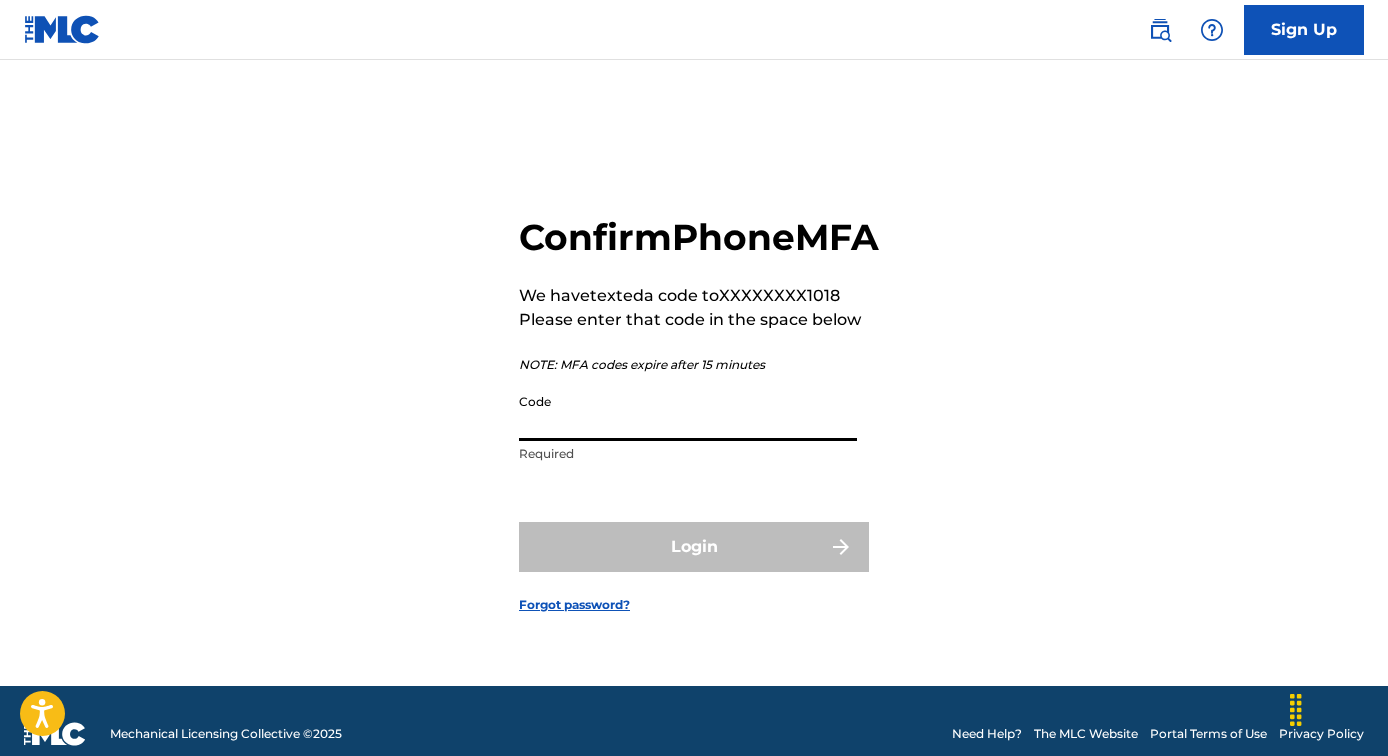 scroll, scrollTop: 0, scrollLeft: 0, axis: both 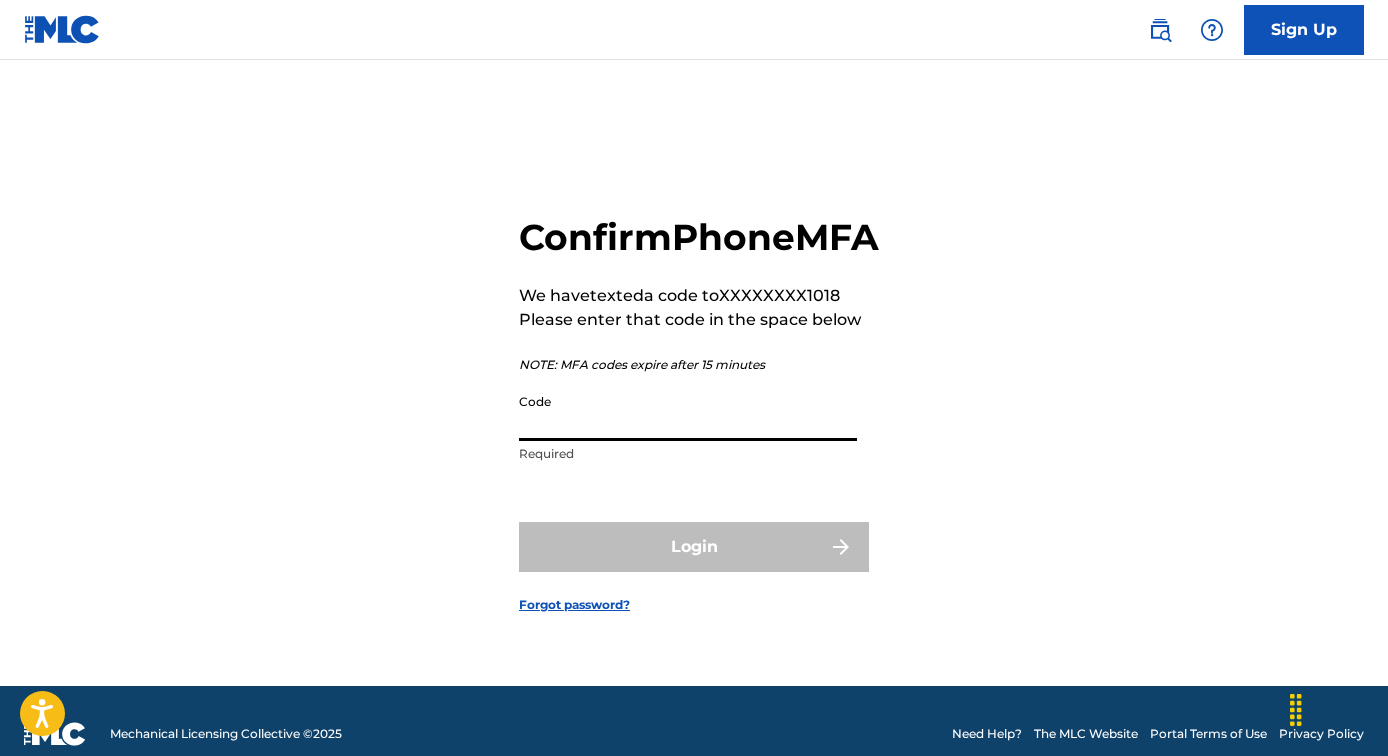 click on "Code" at bounding box center [688, 412] 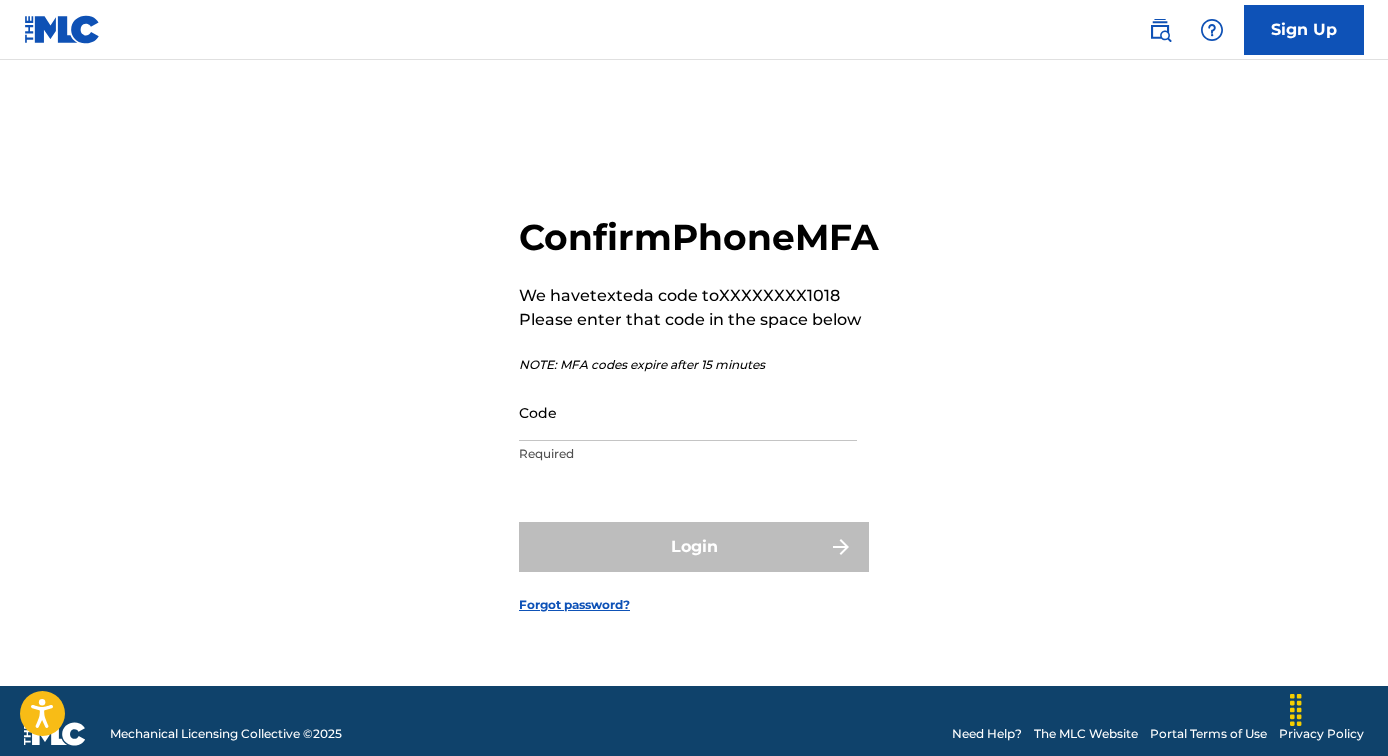 click on "Required" at bounding box center [688, 454] 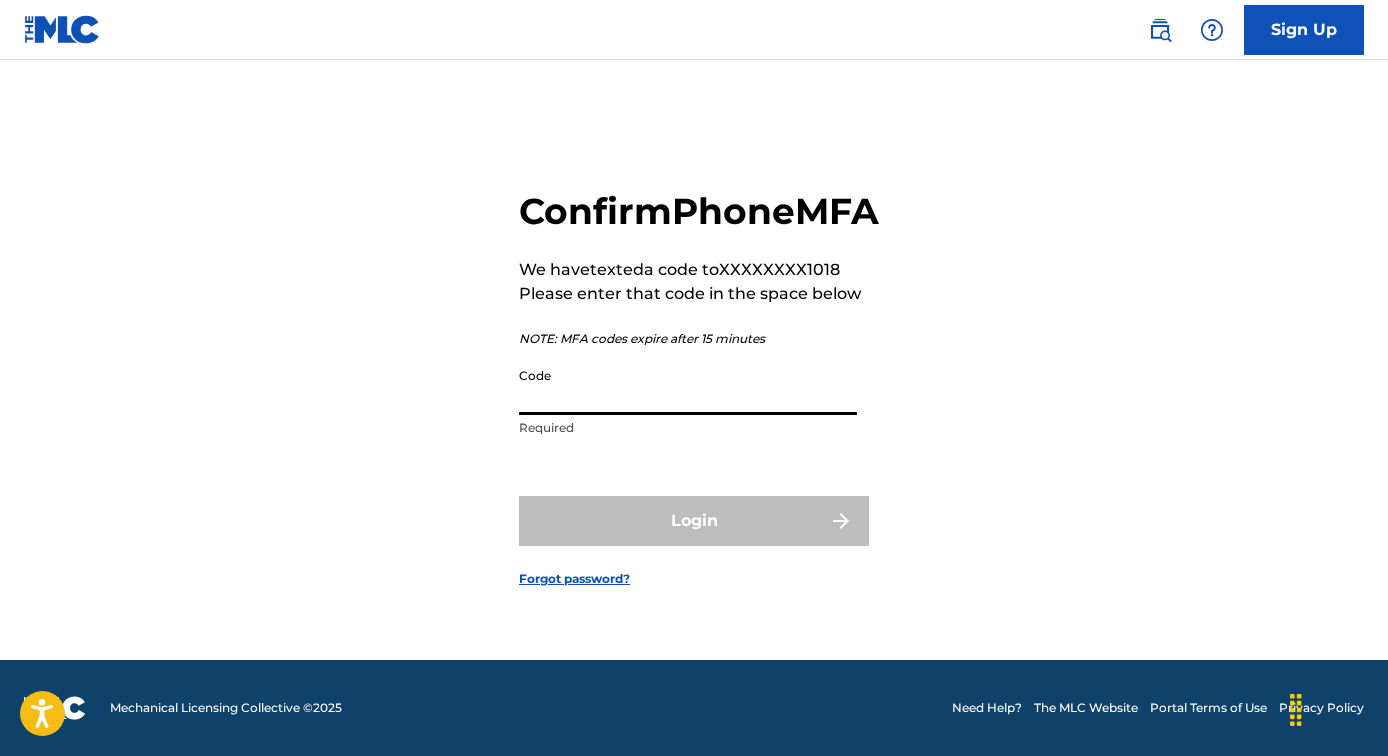 scroll, scrollTop: 26, scrollLeft: 0, axis: vertical 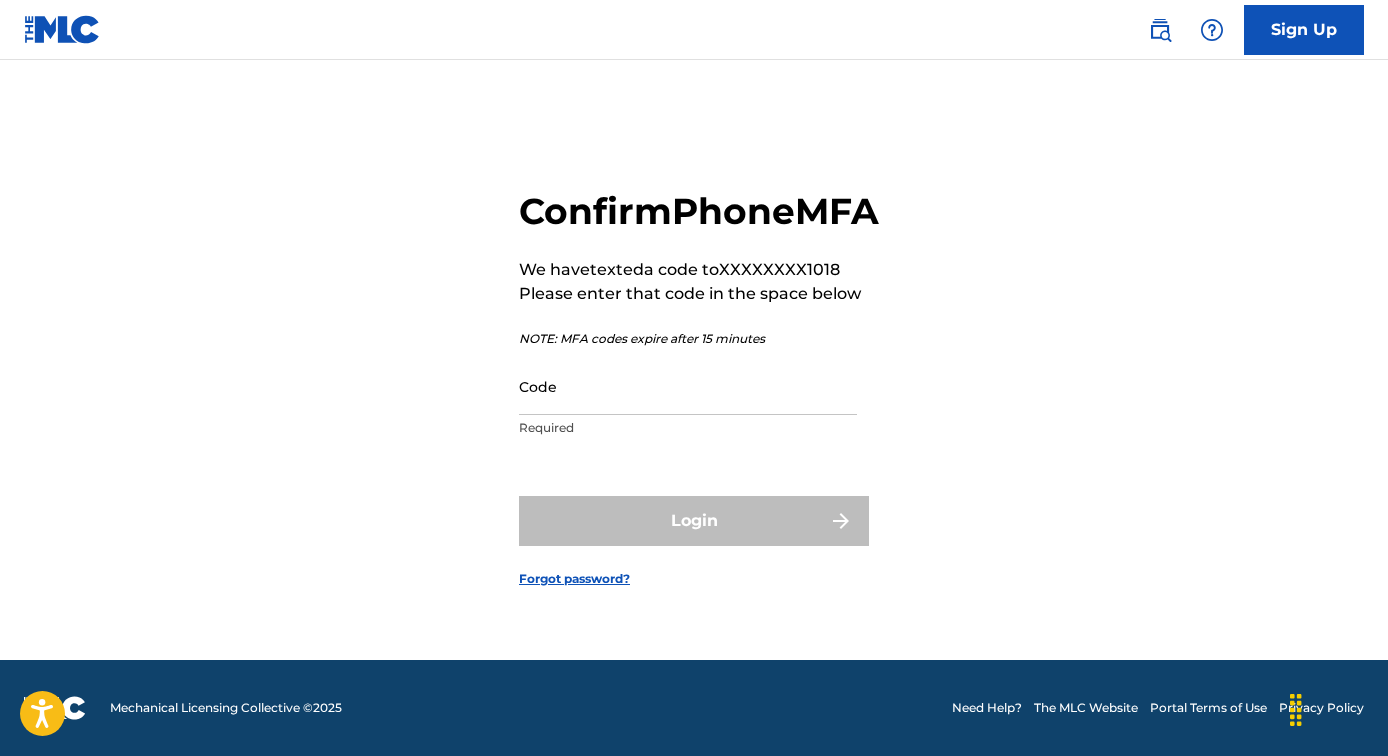 click on "Login" at bounding box center [694, 521] 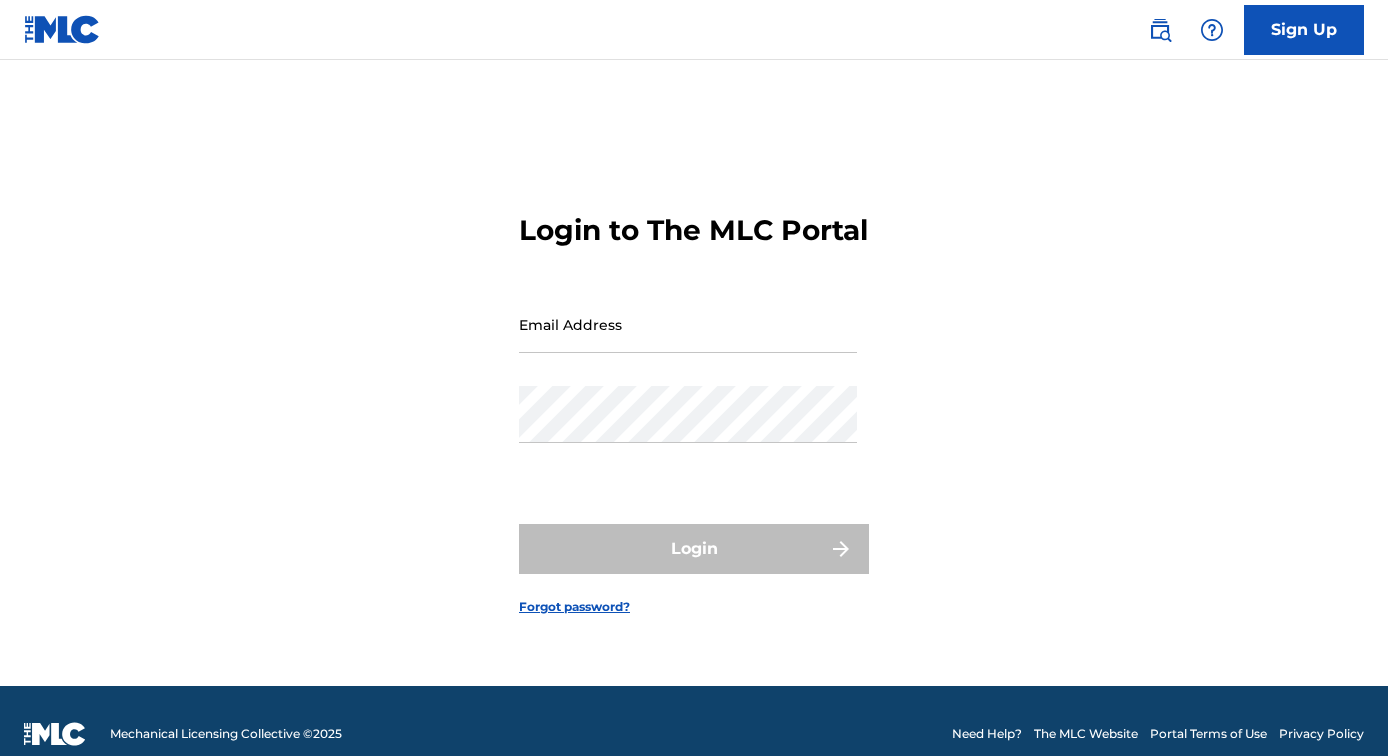 scroll, scrollTop: 0, scrollLeft: 0, axis: both 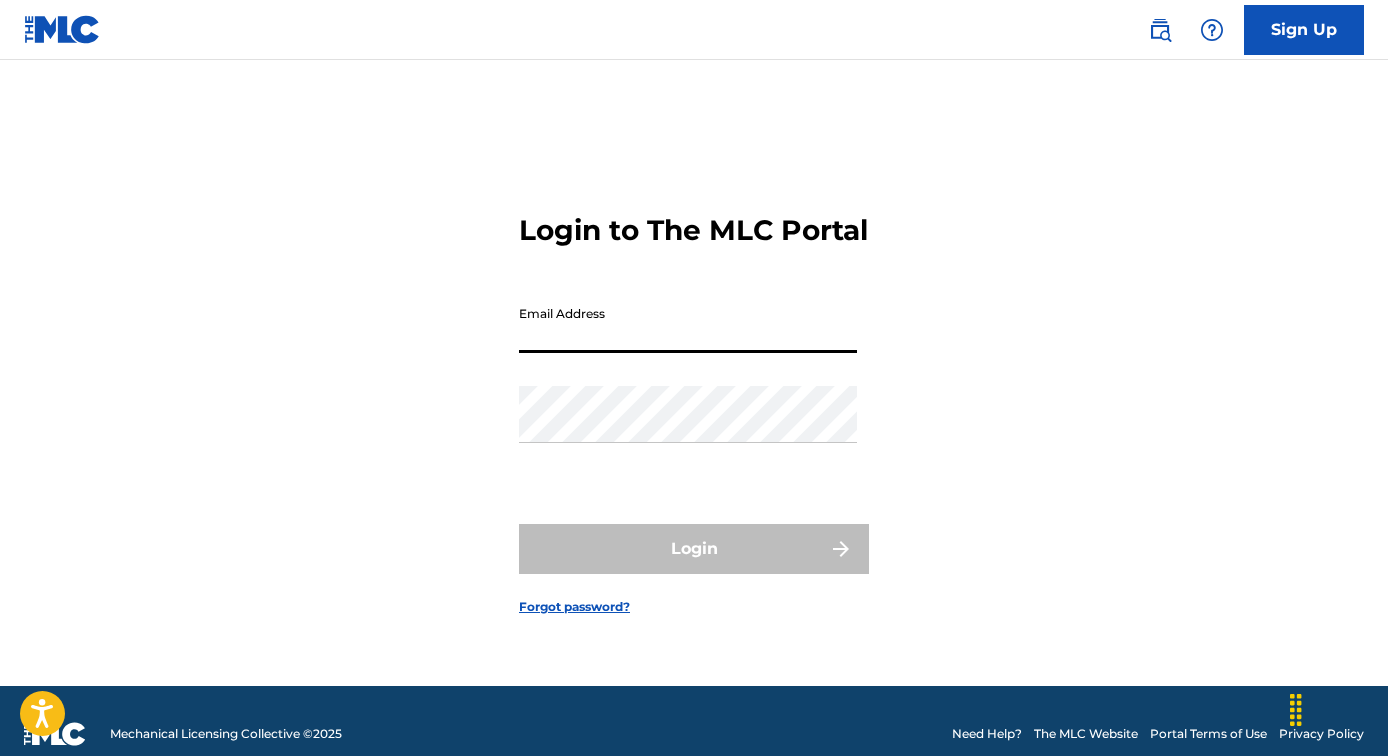 type on "[EMAIL]" 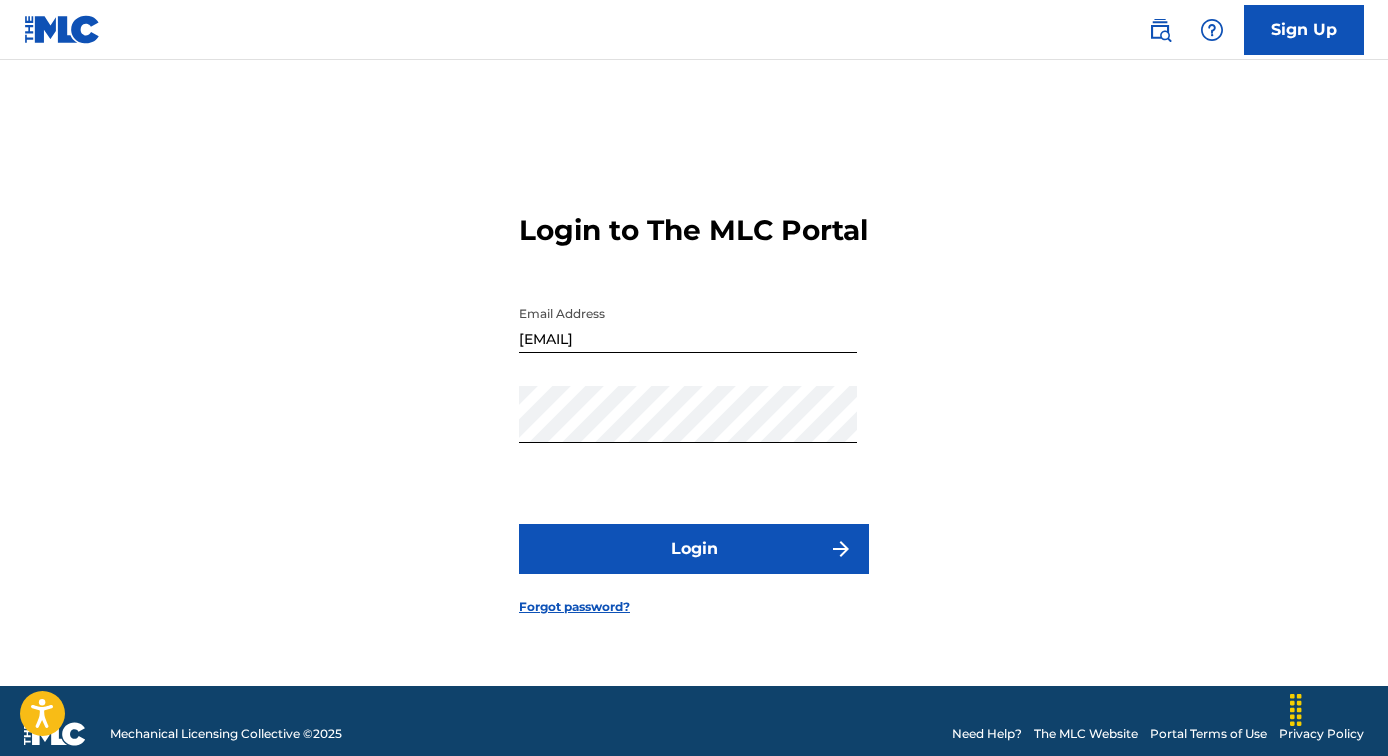 click on "Login" at bounding box center (694, 549) 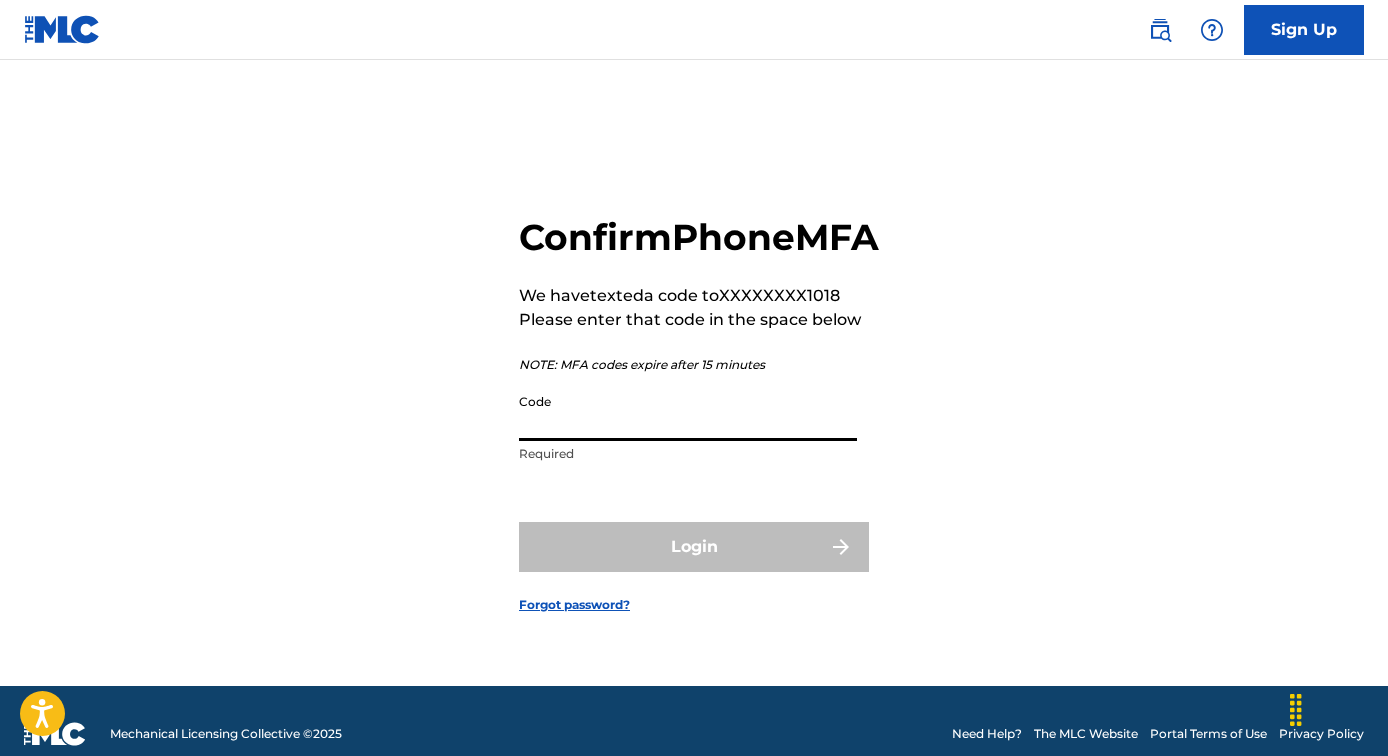click on "Code" at bounding box center [688, 412] 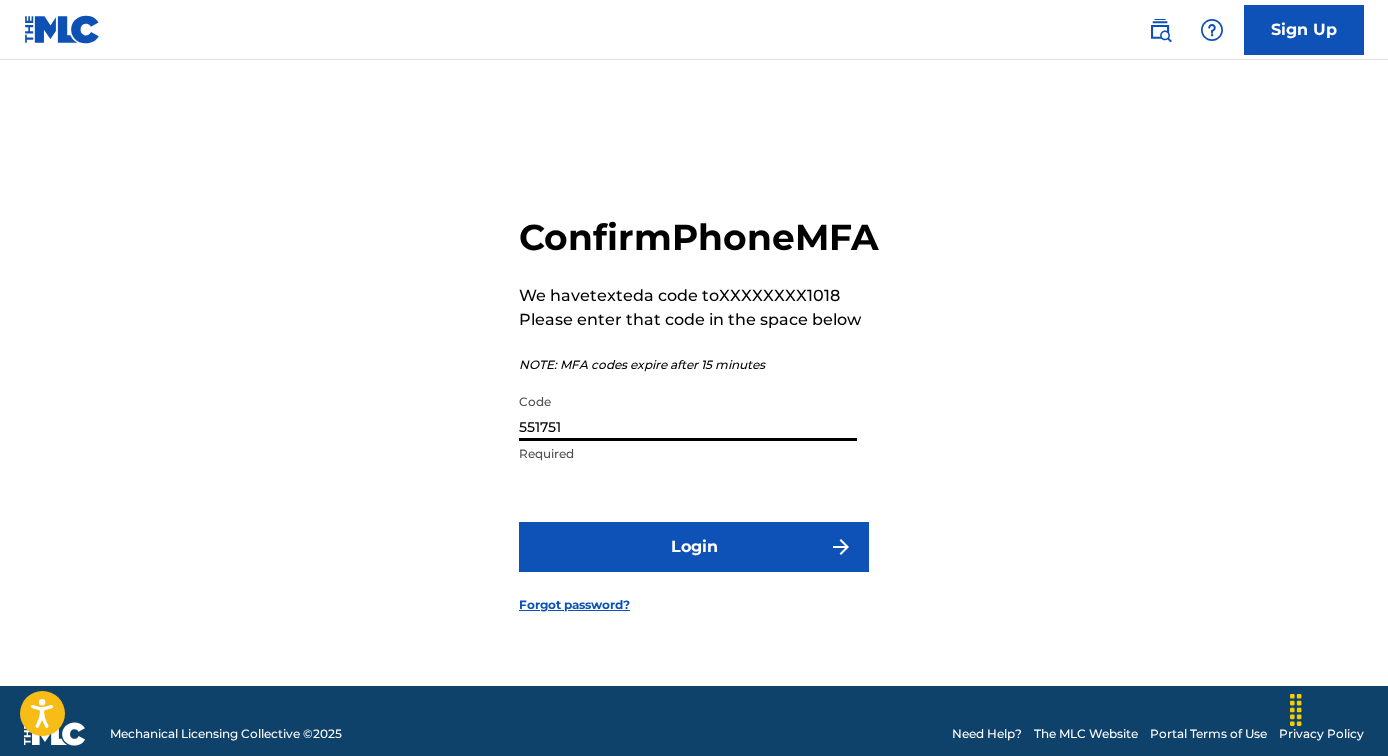 type on "551751" 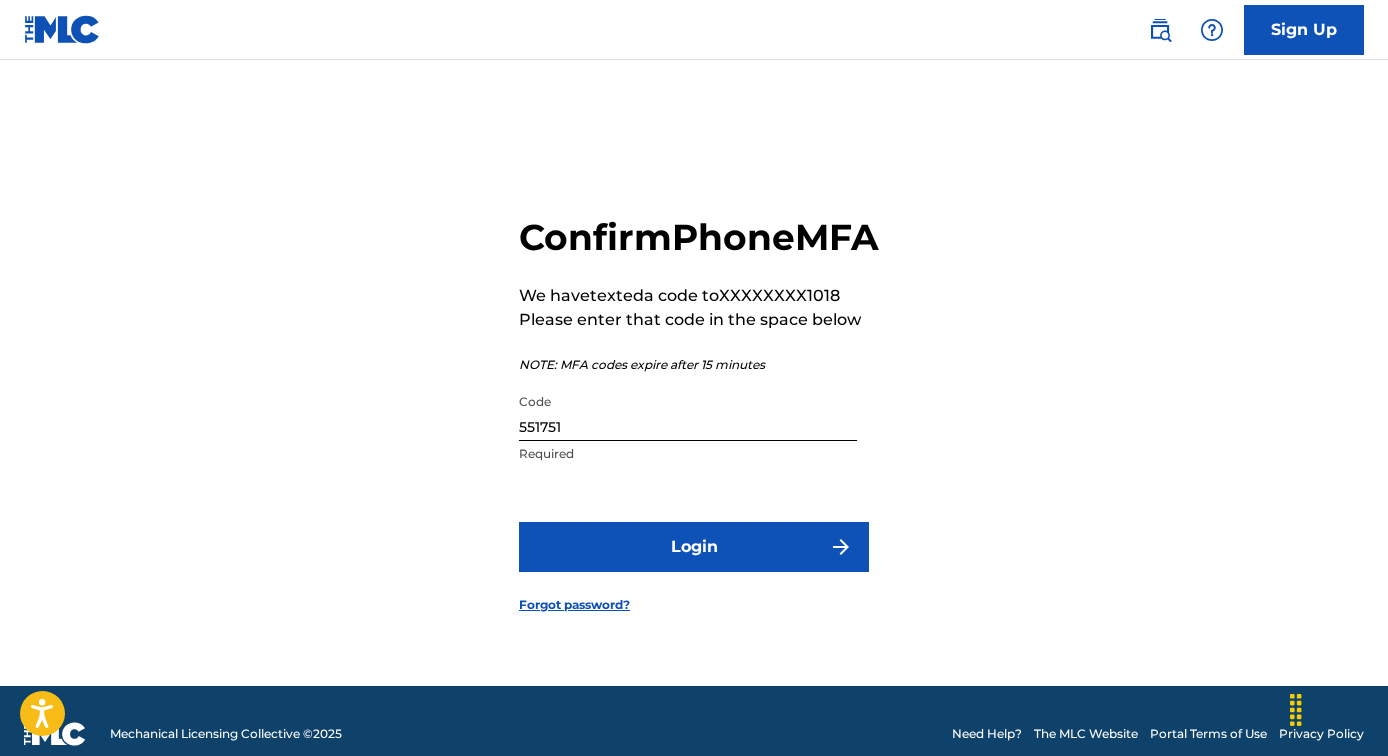 click on "Login" at bounding box center [694, 547] 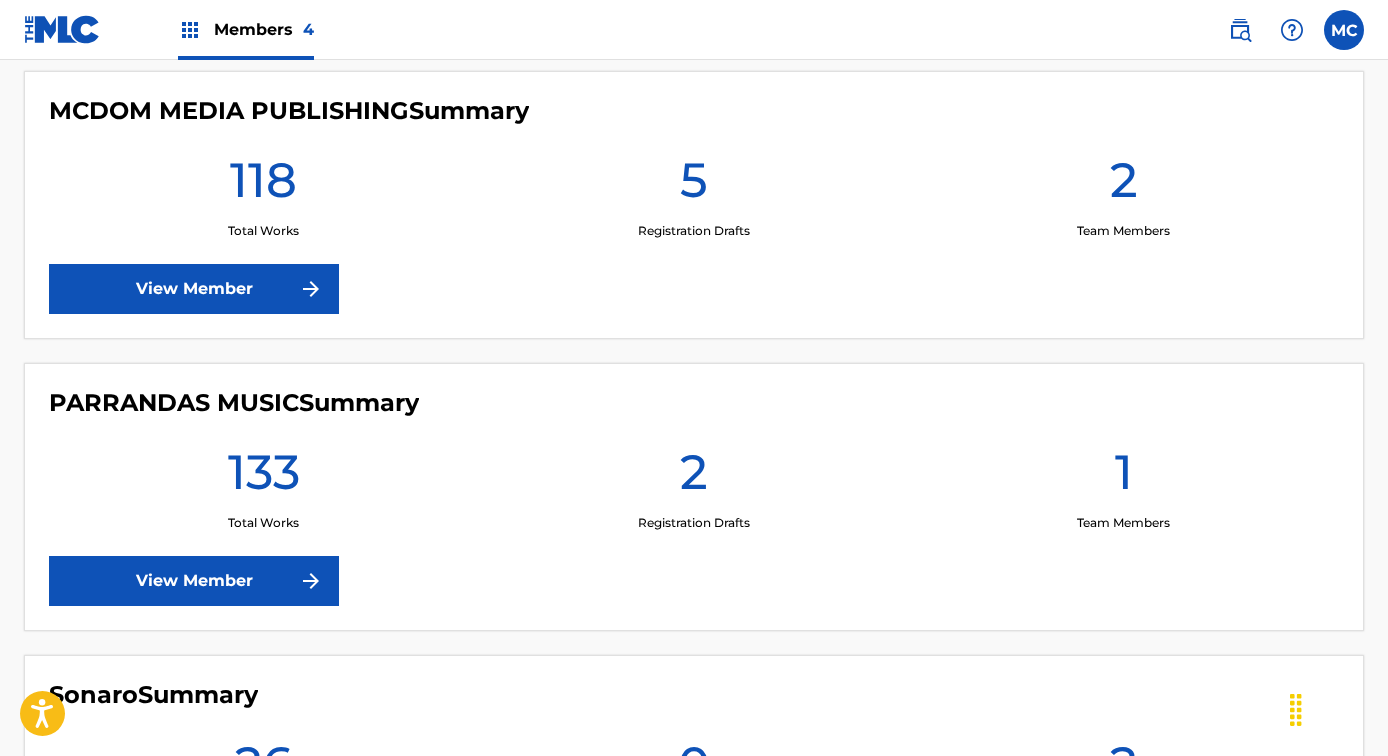 scroll, scrollTop: 899, scrollLeft: 0, axis: vertical 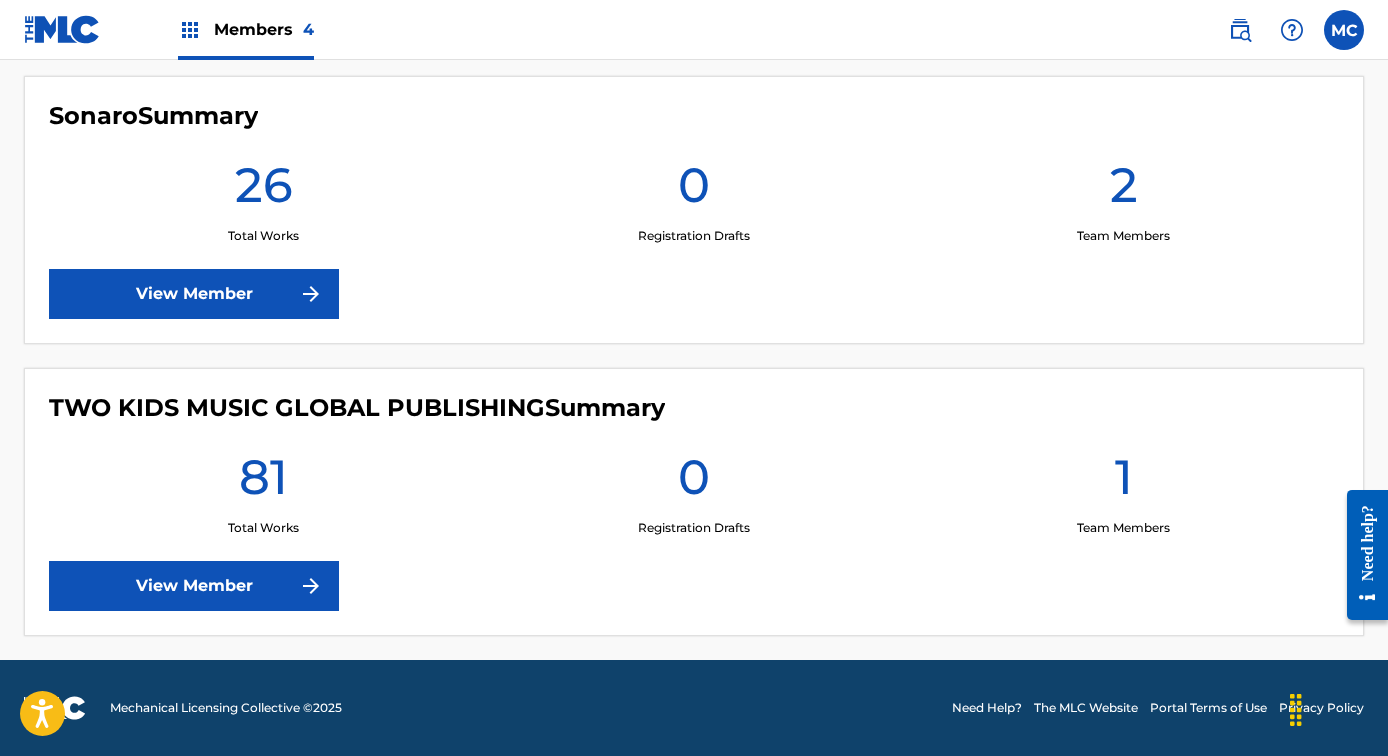 click on "View Member" at bounding box center (194, 586) 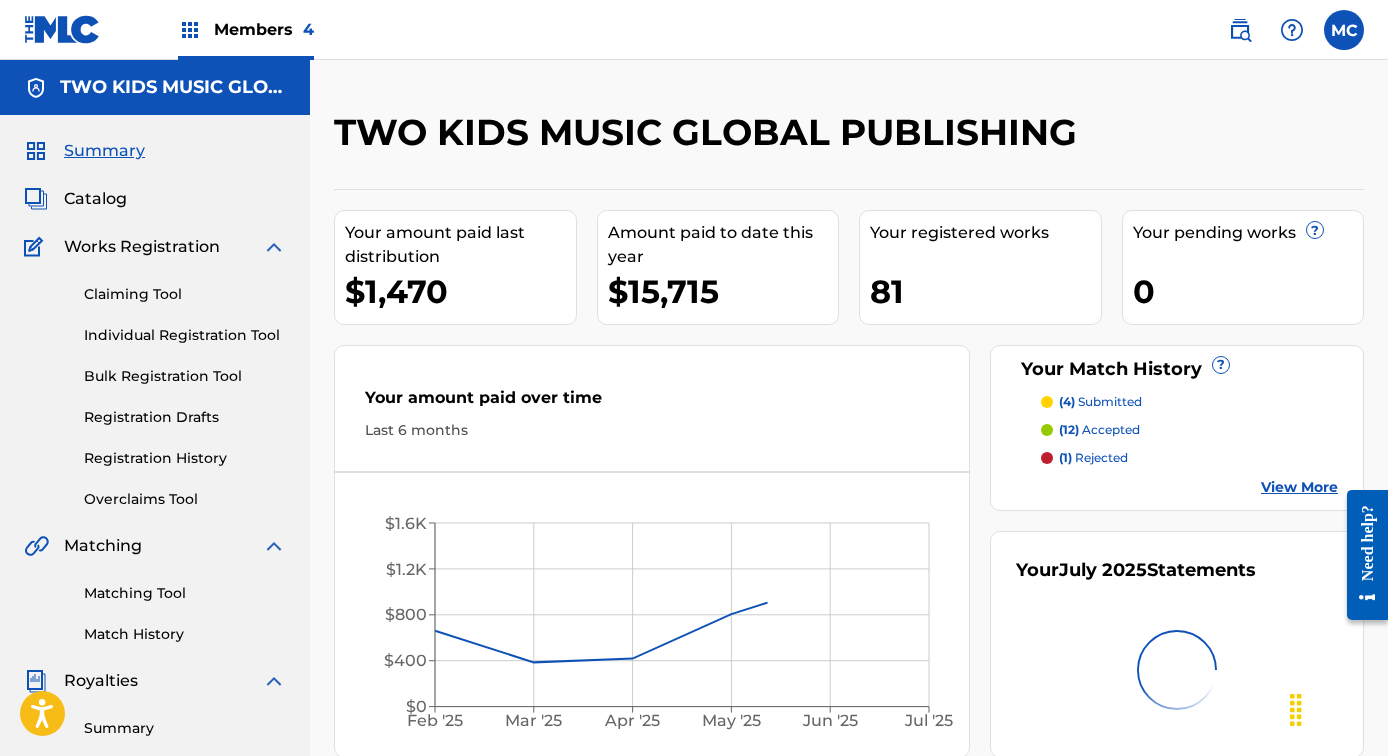 scroll, scrollTop: 363, scrollLeft: 0, axis: vertical 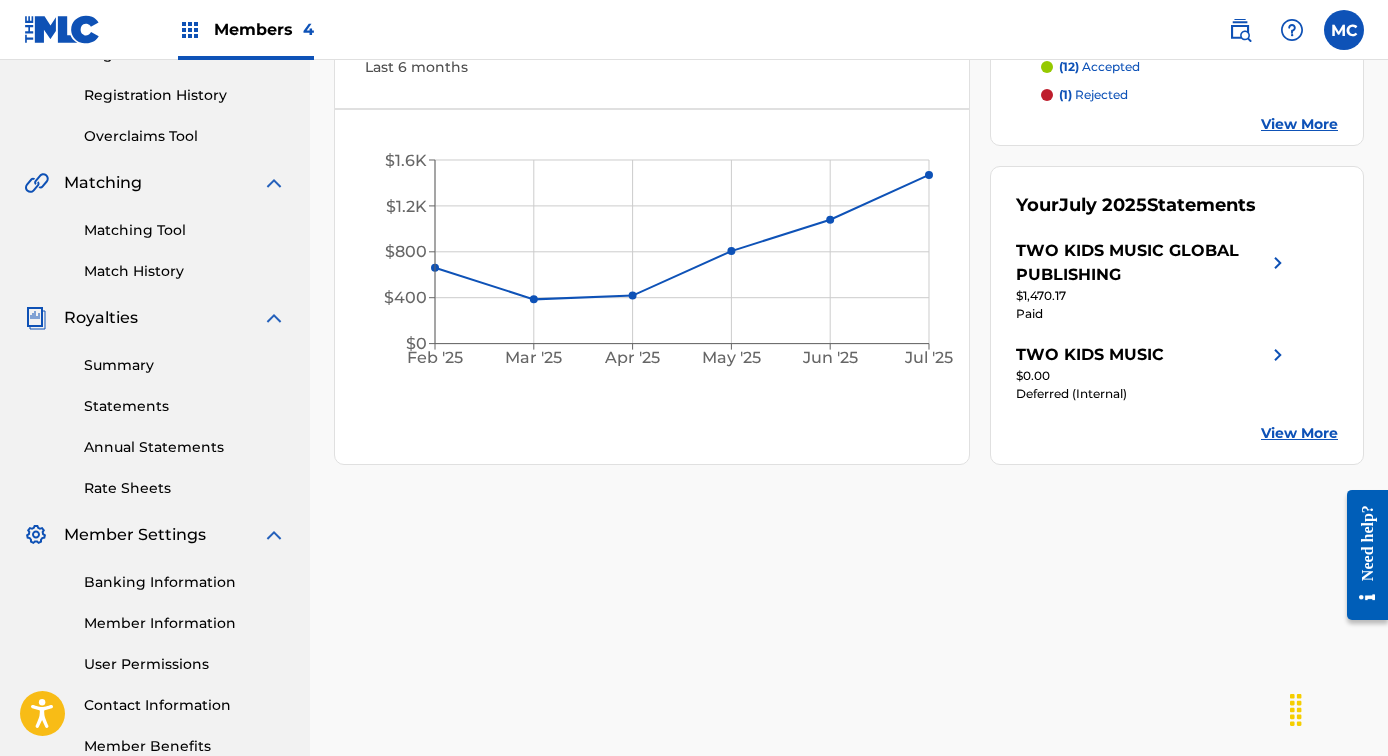 click on "Match History" at bounding box center (185, 271) 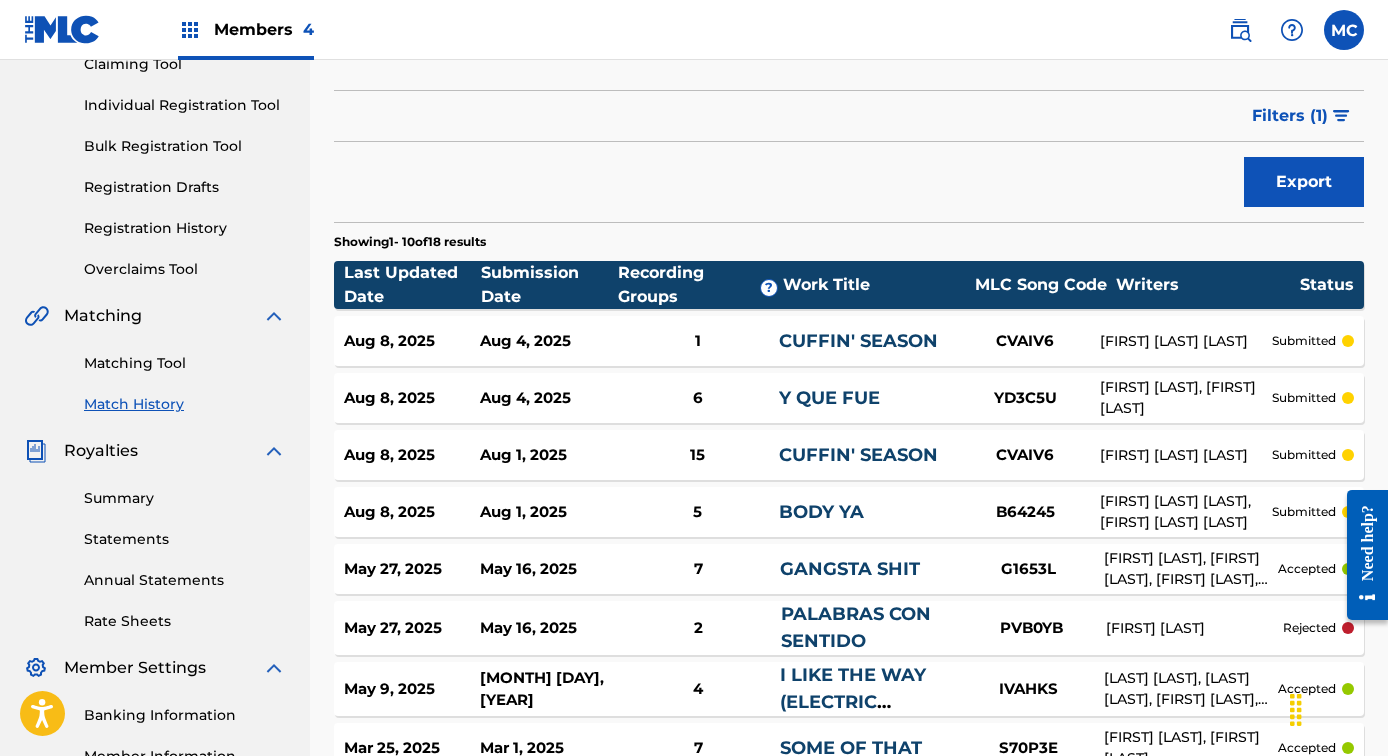 scroll, scrollTop: 154, scrollLeft: 0, axis: vertical 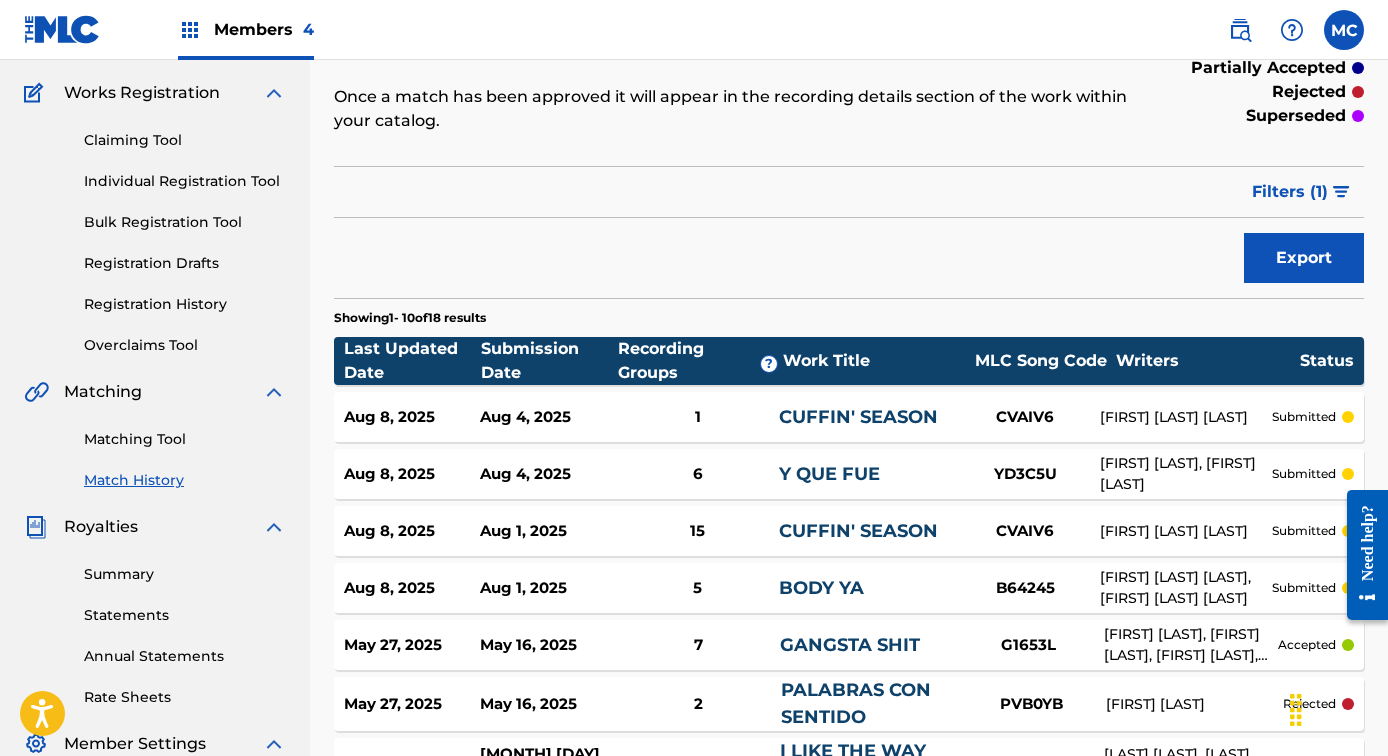 click on "Members    4" at bounding box center (264, 29) 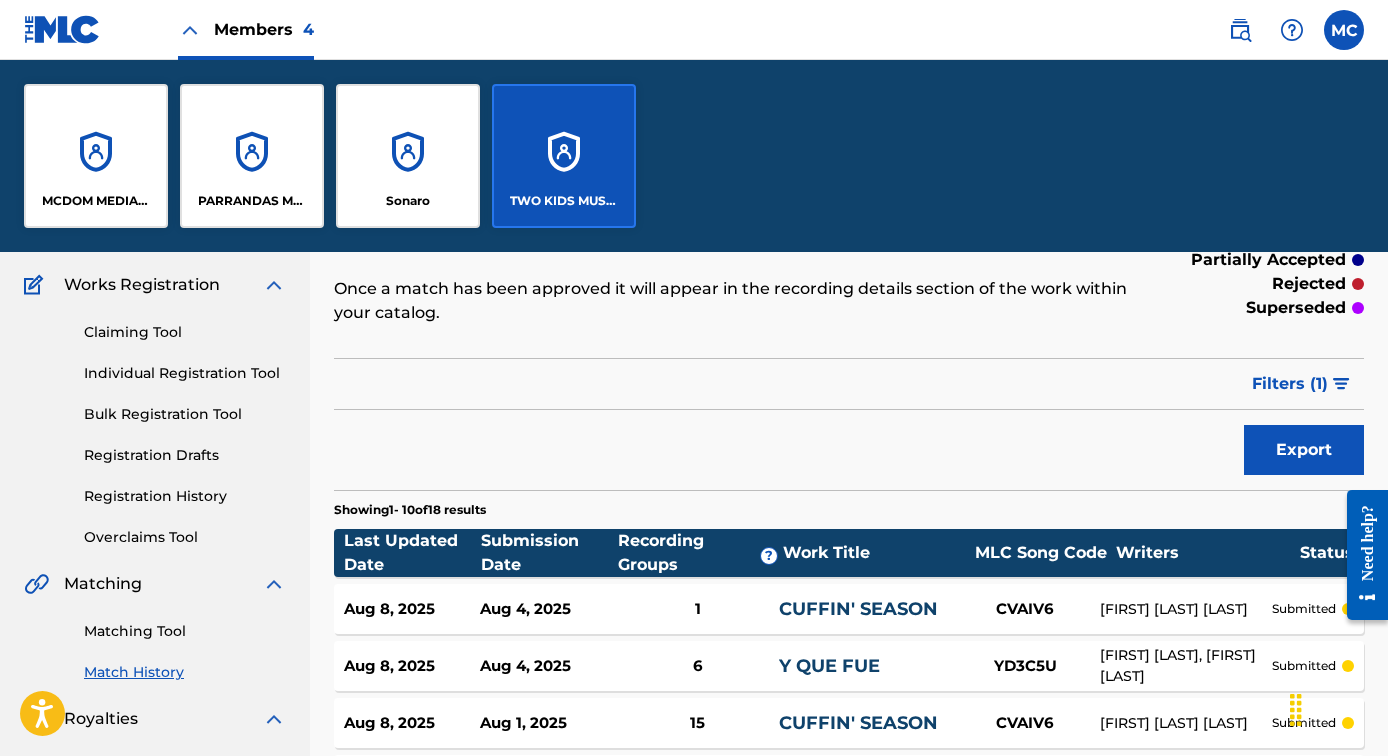 click on "MCDOM MEDIA PUBLISHING" at bounding box center [96, 201] 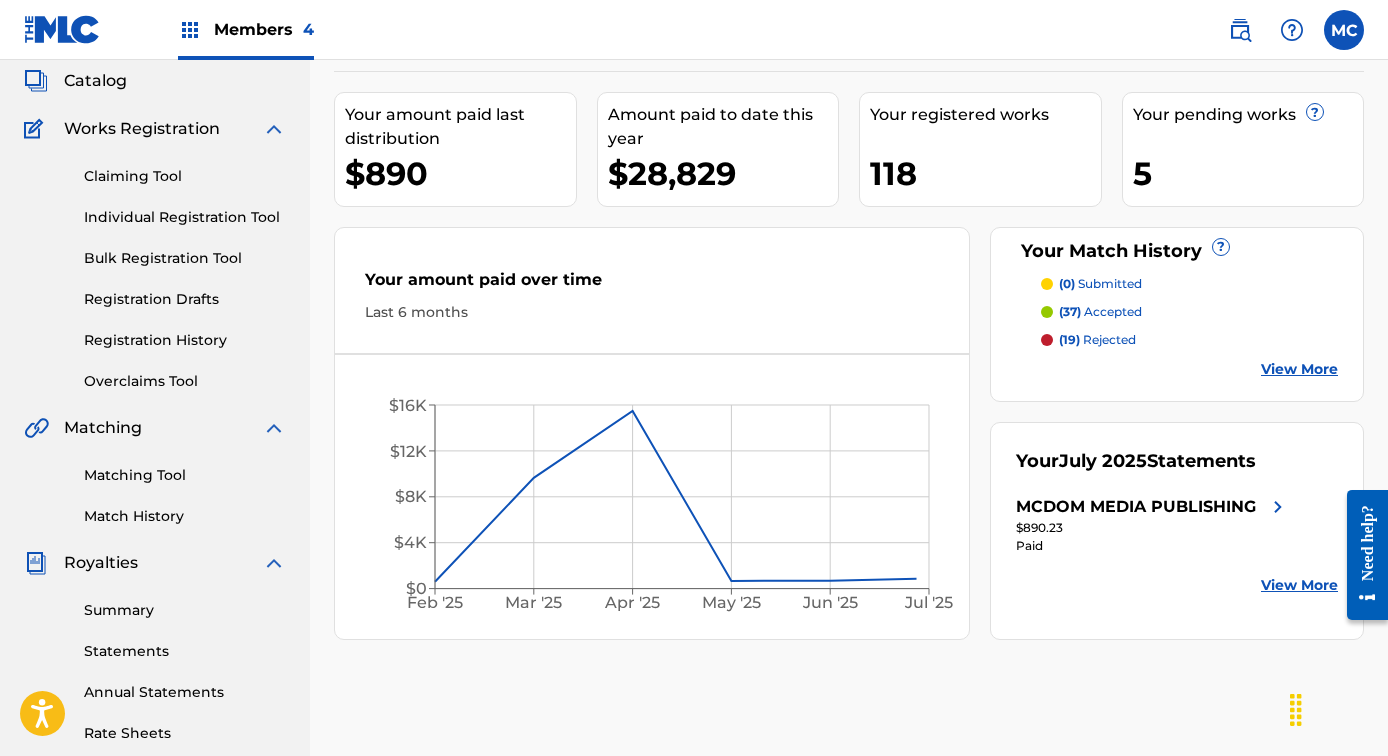 scroll, scrollTop: 327, scrollLeft: 0, axis: vertical 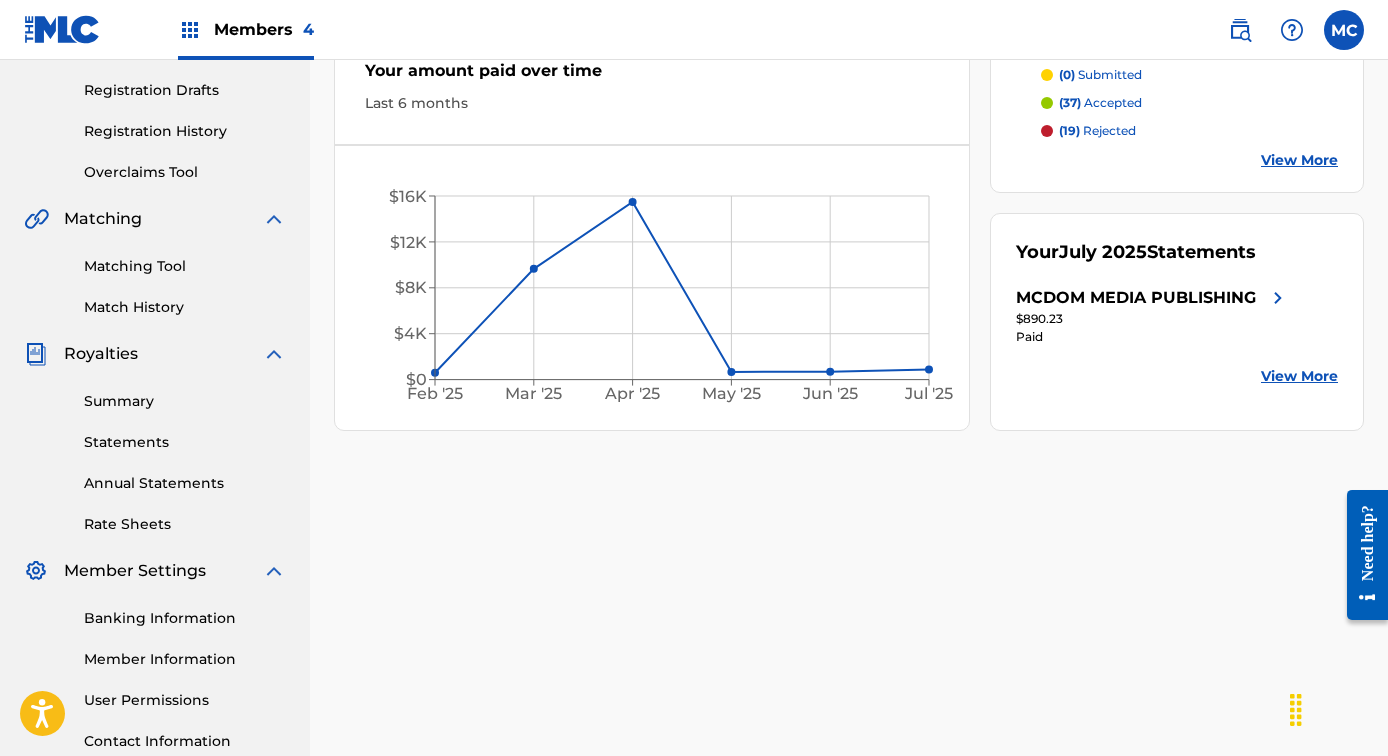 click on "Matching Tool Match History" at bounding box center [155, 274] 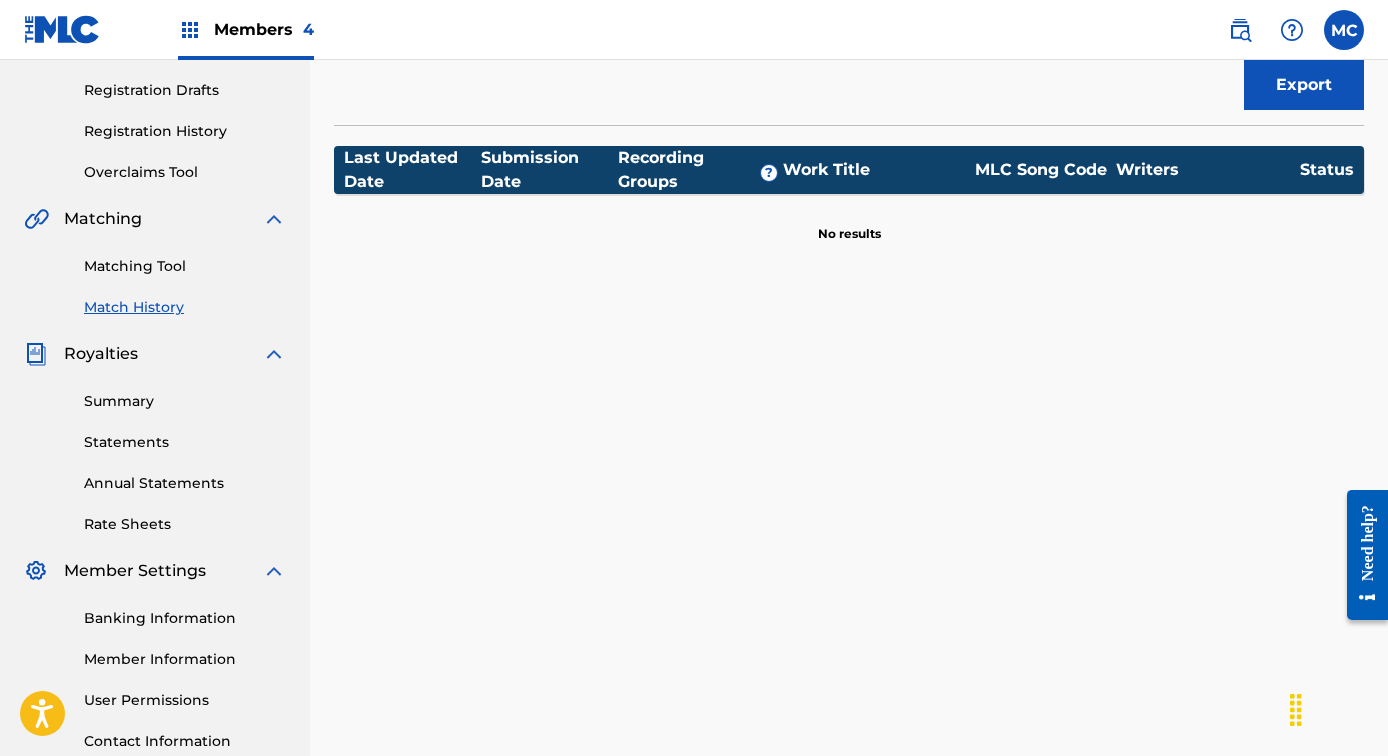 scroll, scrollTop: 0, scrollLeft: 0, axis: both 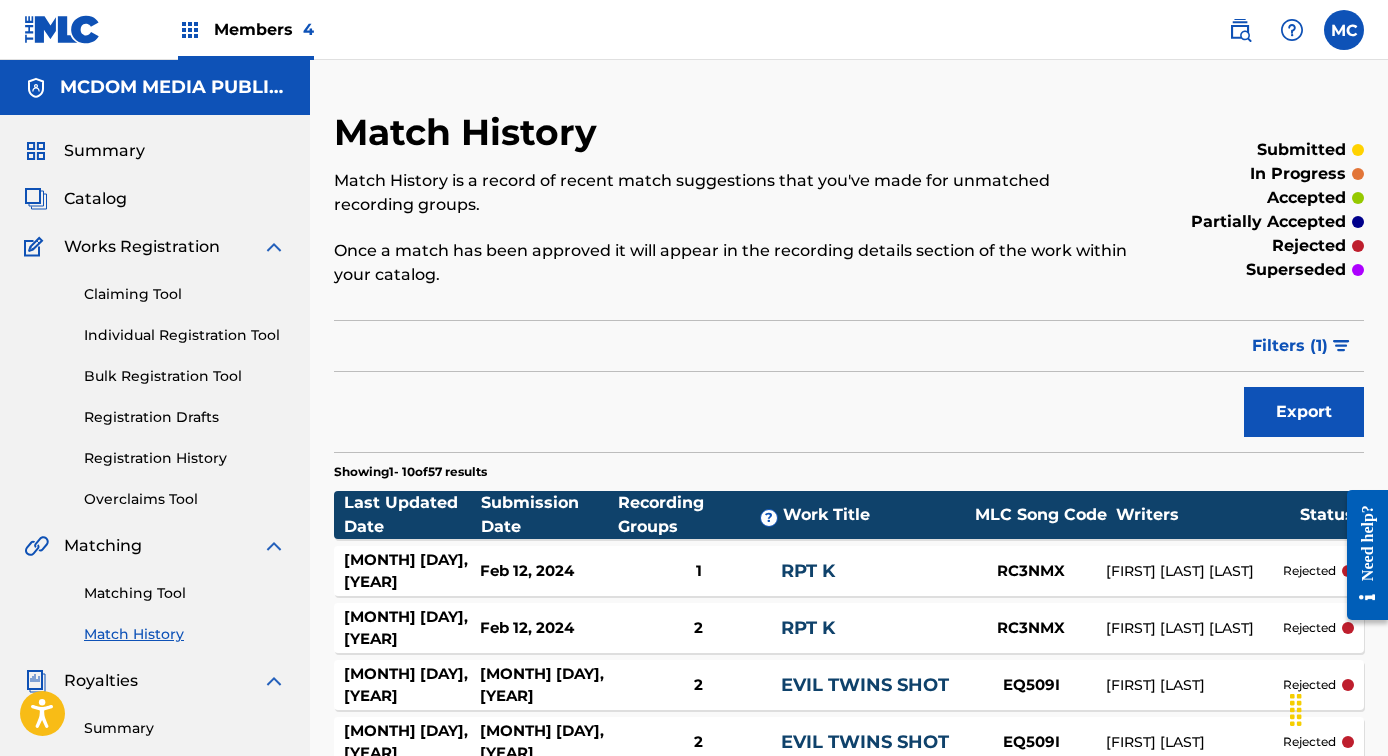 click on "Bulk Registration Tool" at bounding box center (185, 376) 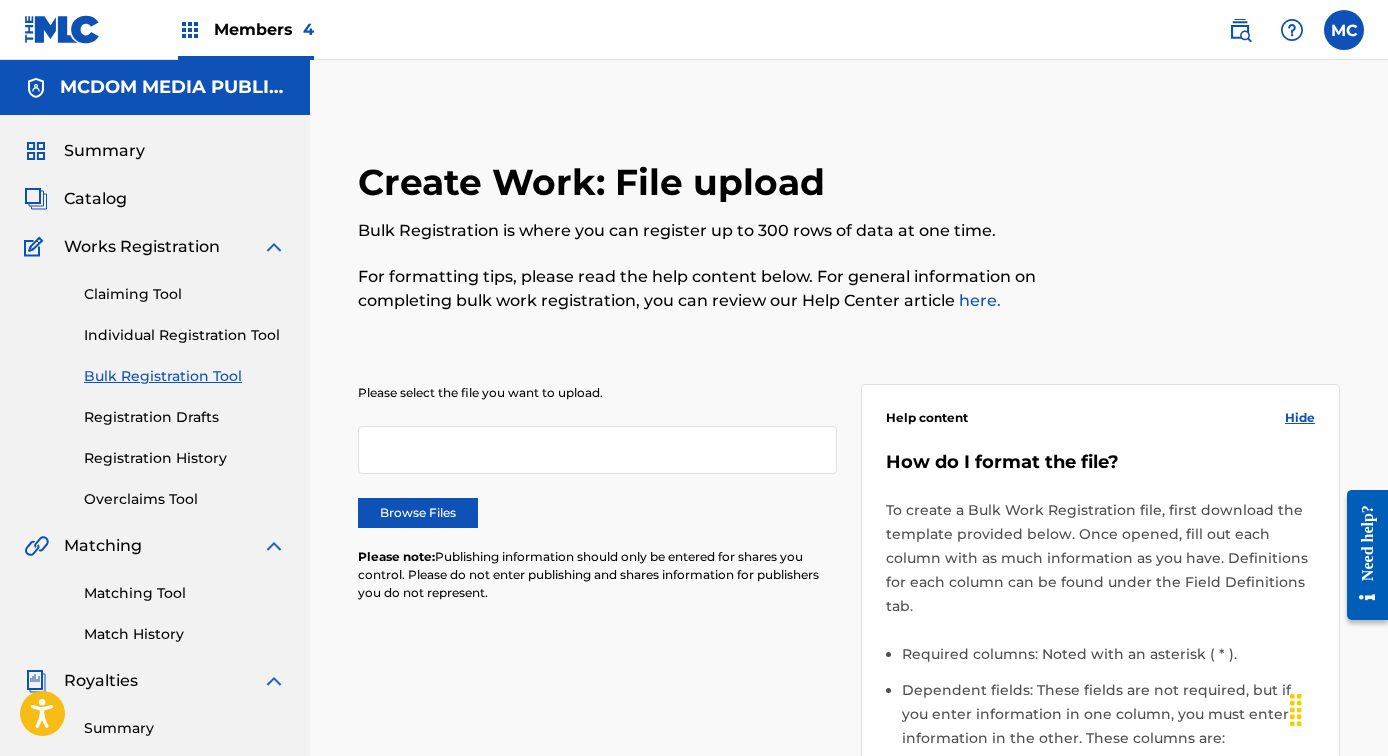click on "Registration History" at bounding box center (185, 458) 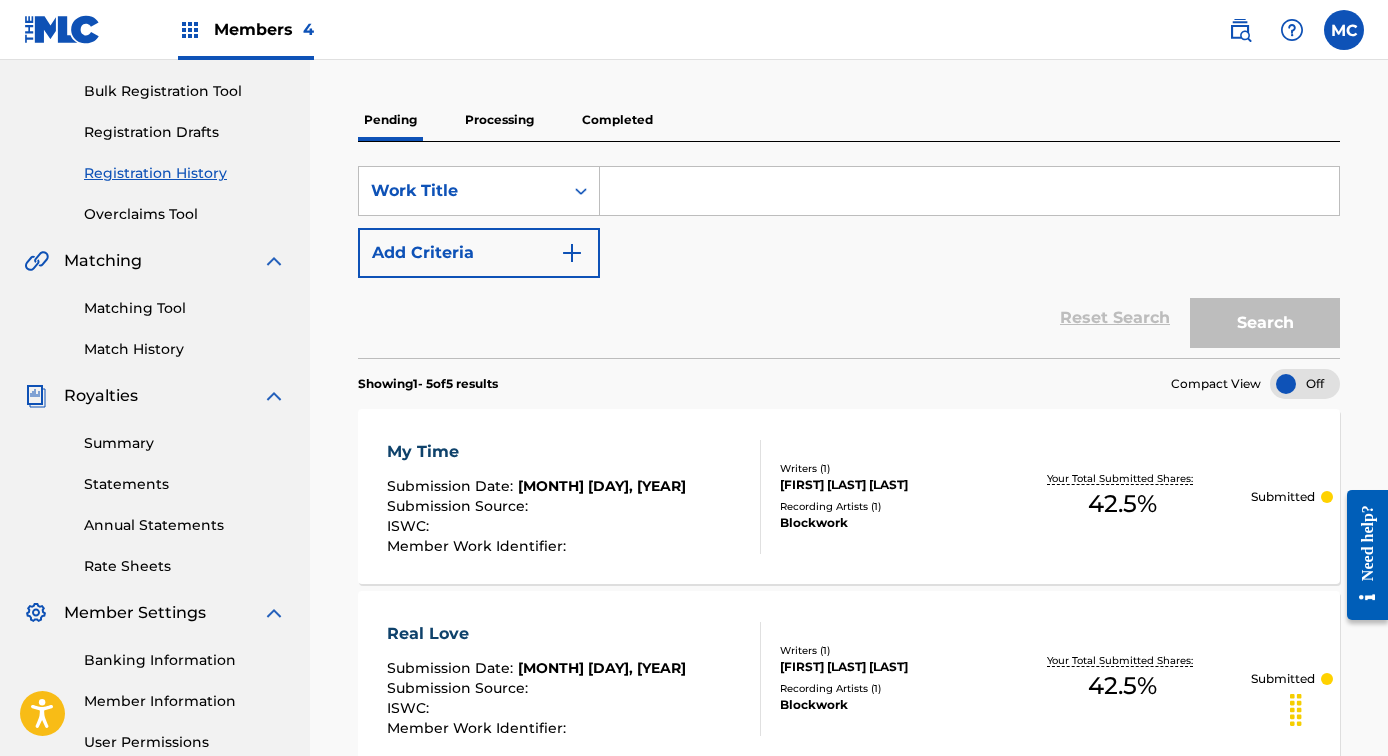 scroll, scrollTop: 223, scrollLeft: 0, axis: vertical 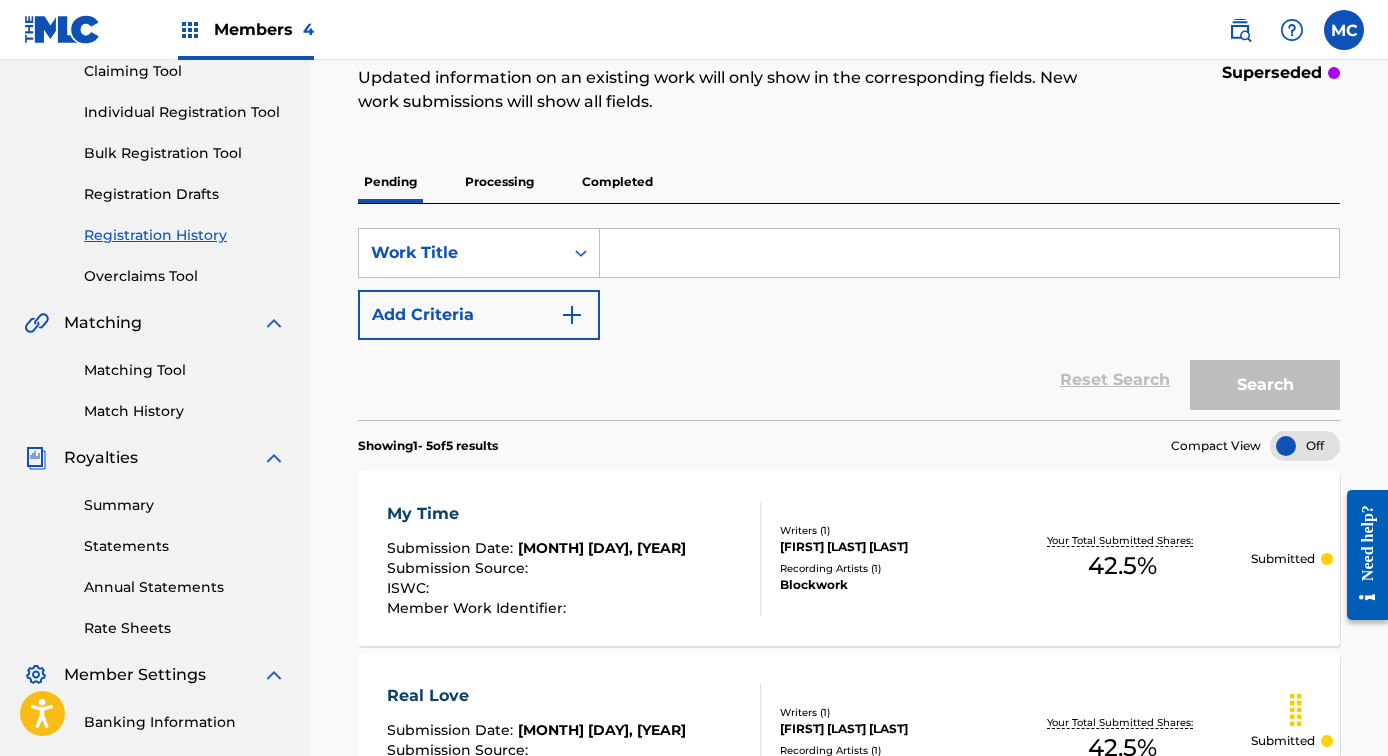 click on "Processing" at bounding box center [499, 182] 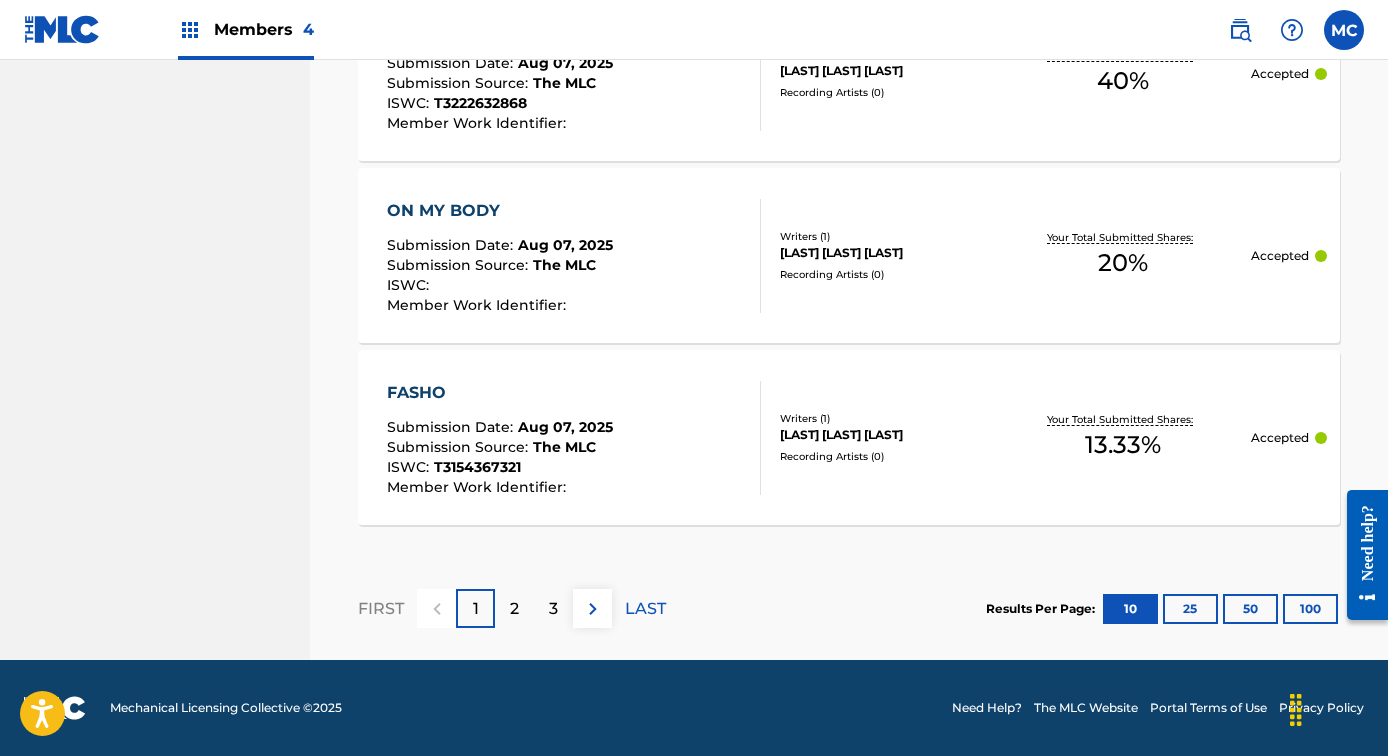scroll, scrollTop: 1982, scrollLeft: 0, axis: vertical 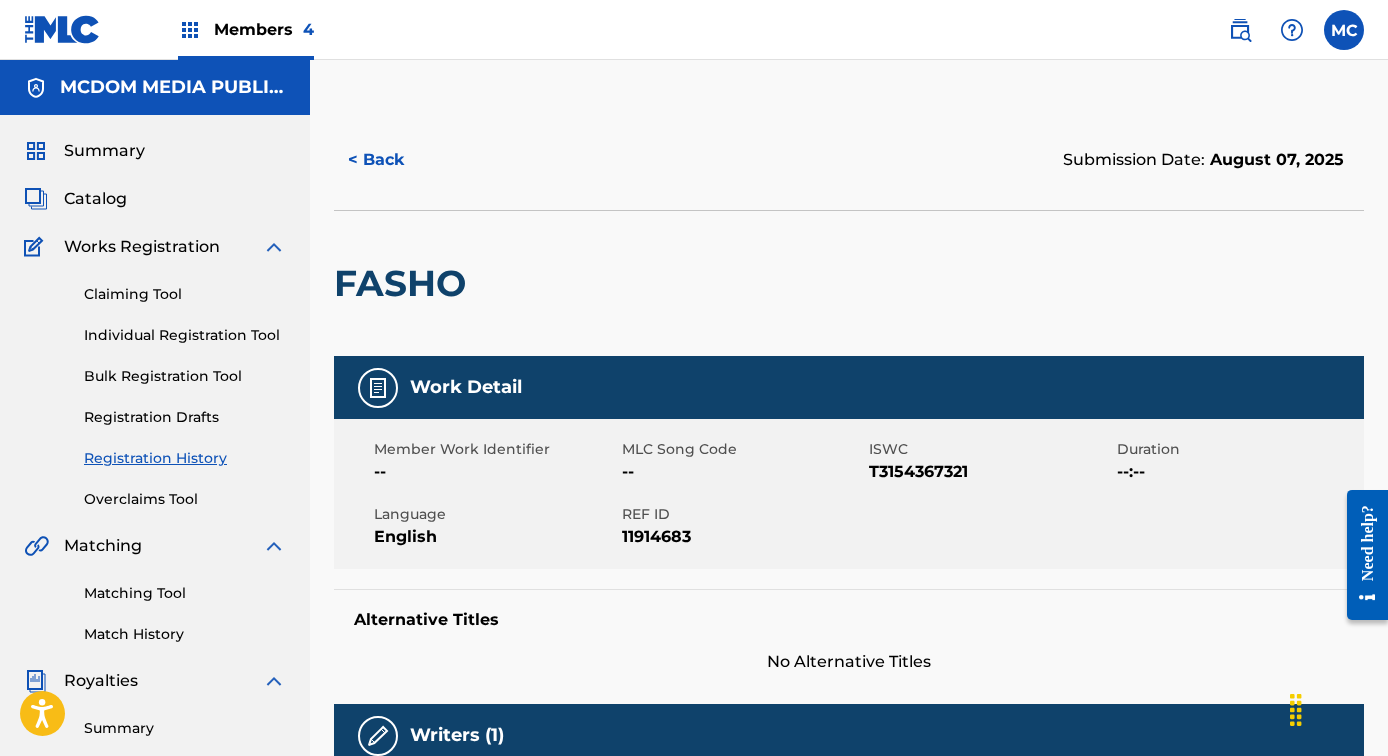 click on "< Back" at bounding box center (394, 160) 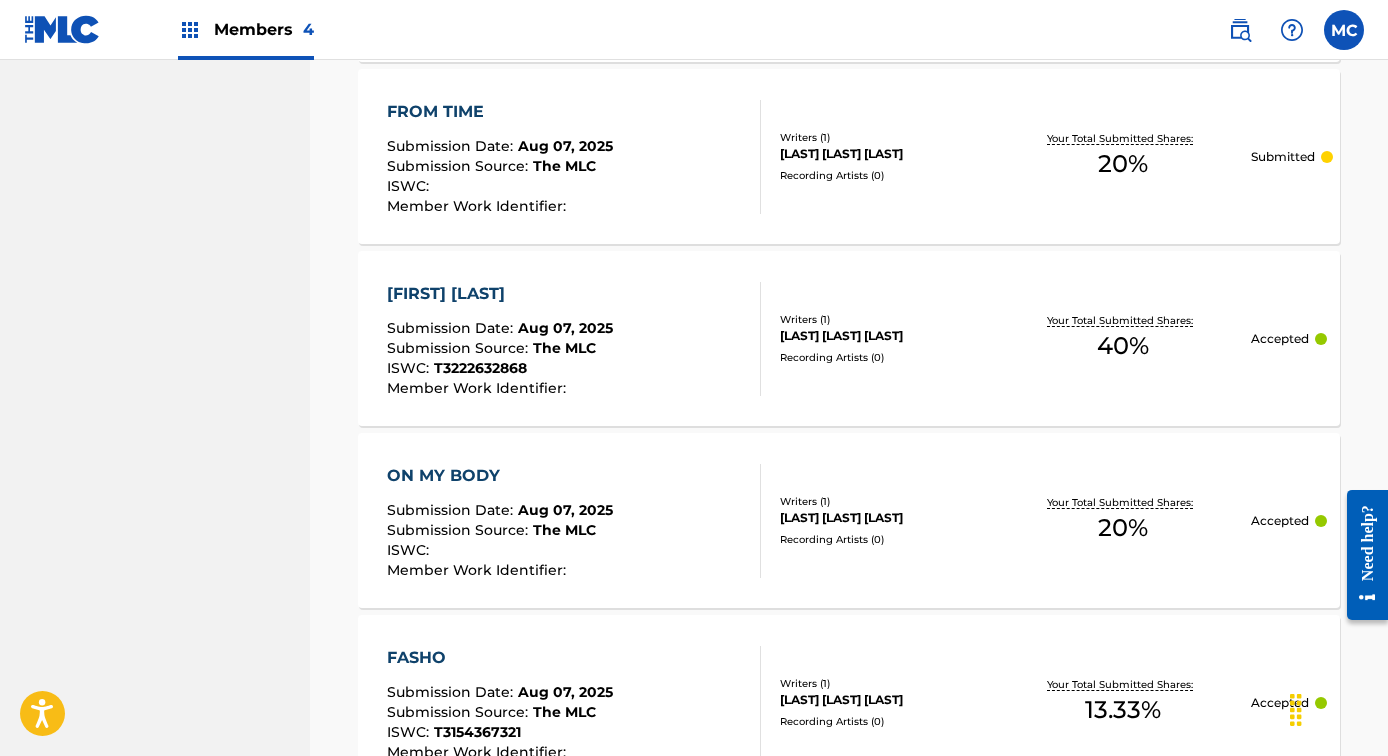 scroll, scrollTop: 1726, scrollLeft: 0, axis: vertical 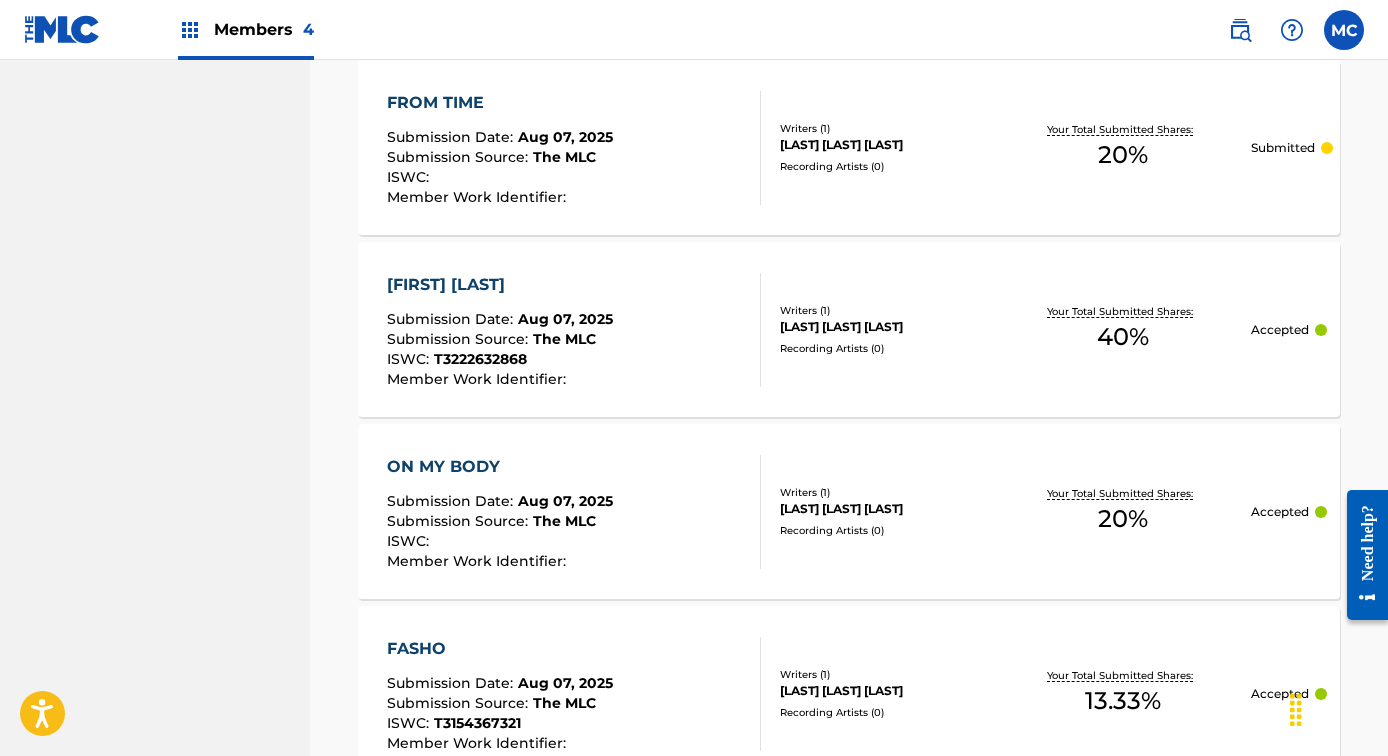 click on "The MLC" at bounding box center [564, 339] 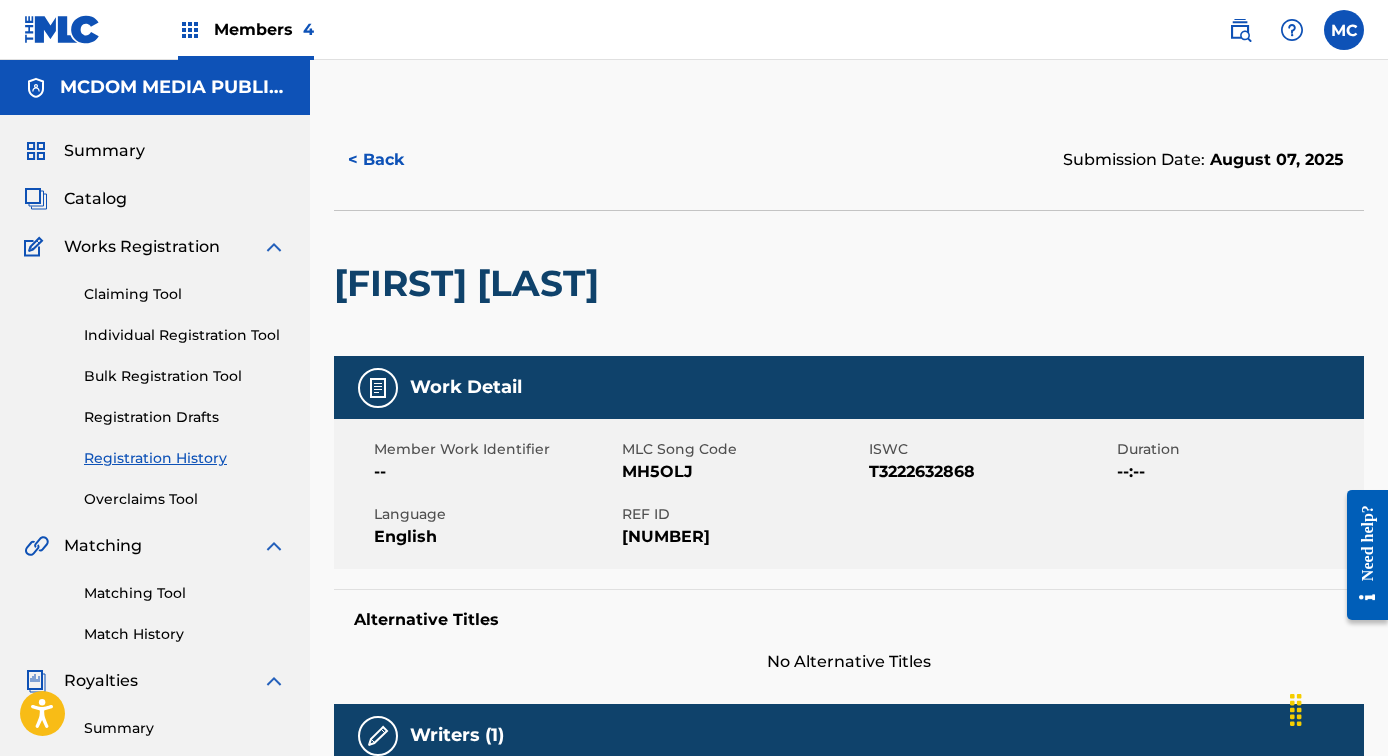 scroll, scrollTop: 0, scrollLeft: 0, axis: both 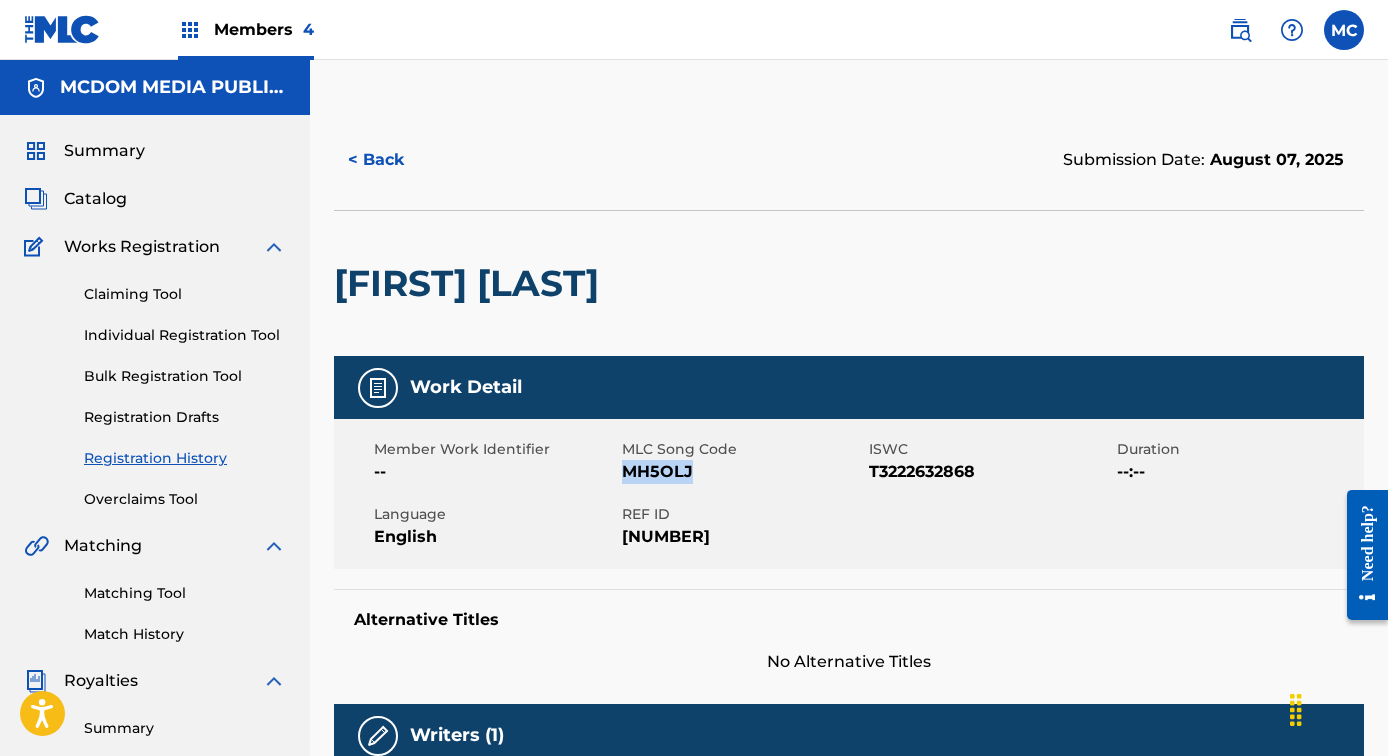 click on "MH5OLJ" at bounding box center [743, 472] 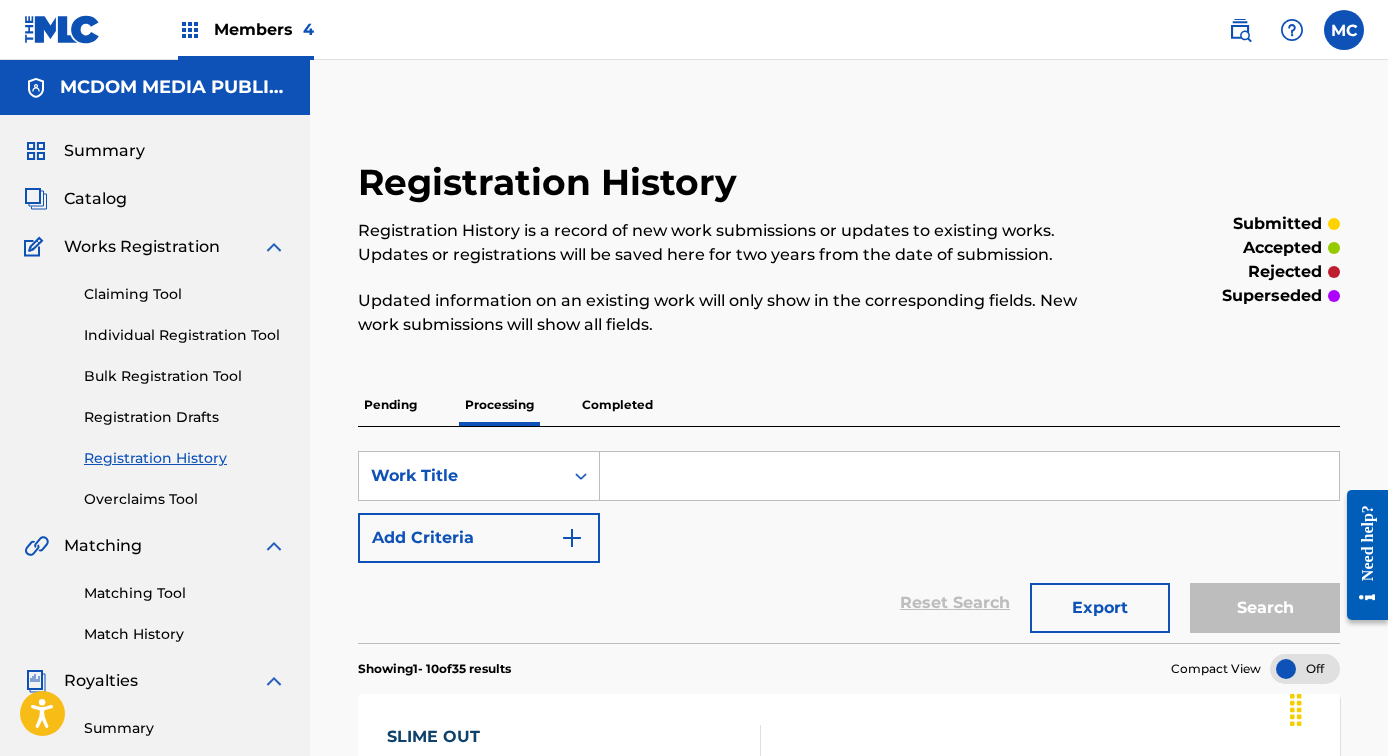 scroll, scrollTop: 0, scrollLeft: 0, axis: both 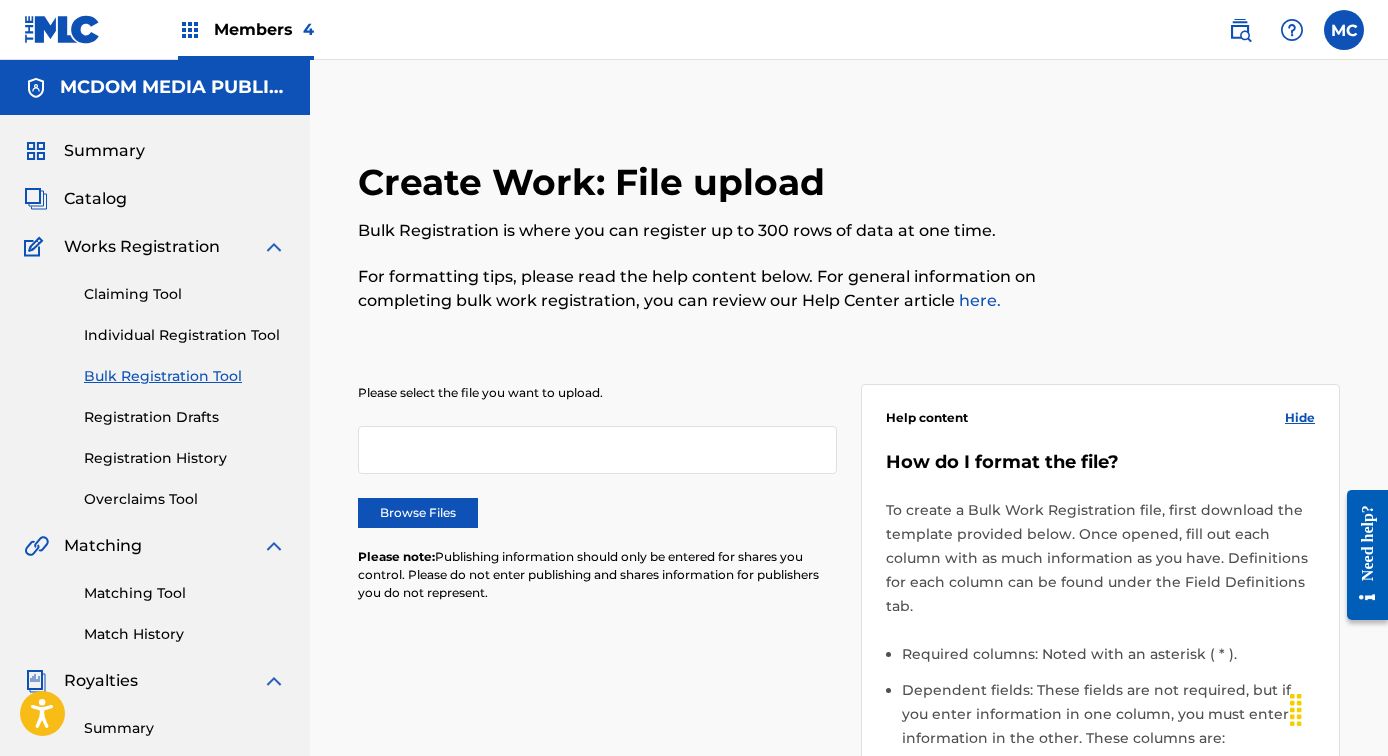 click on "Individual Registration Tool" at bounding box center [185, 335] 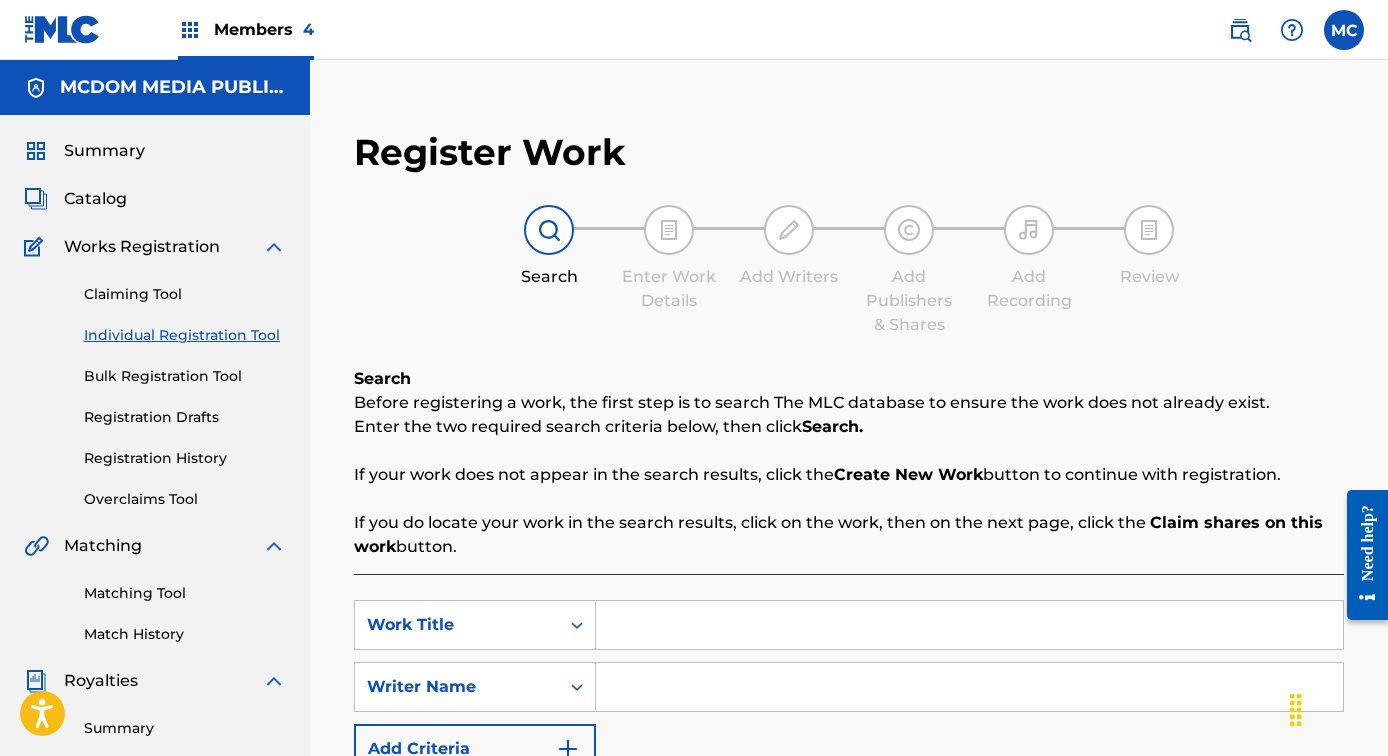 click on "Claiming Tool Individual Registration Tool Bulk Registration Tool Registration Drafts Registration History Overclaims Tool" at bounding box center (155, 384) 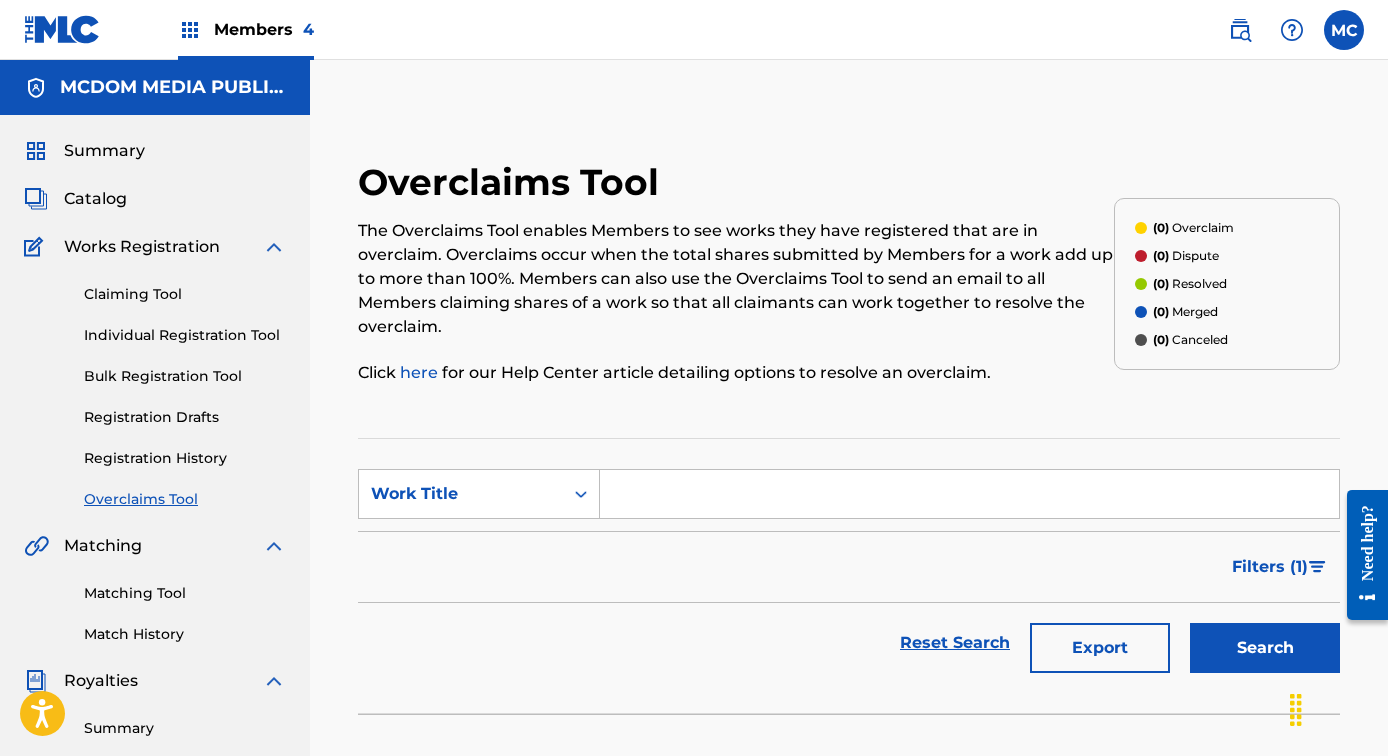 click on "Registration History" at bounding box center [185, 458] 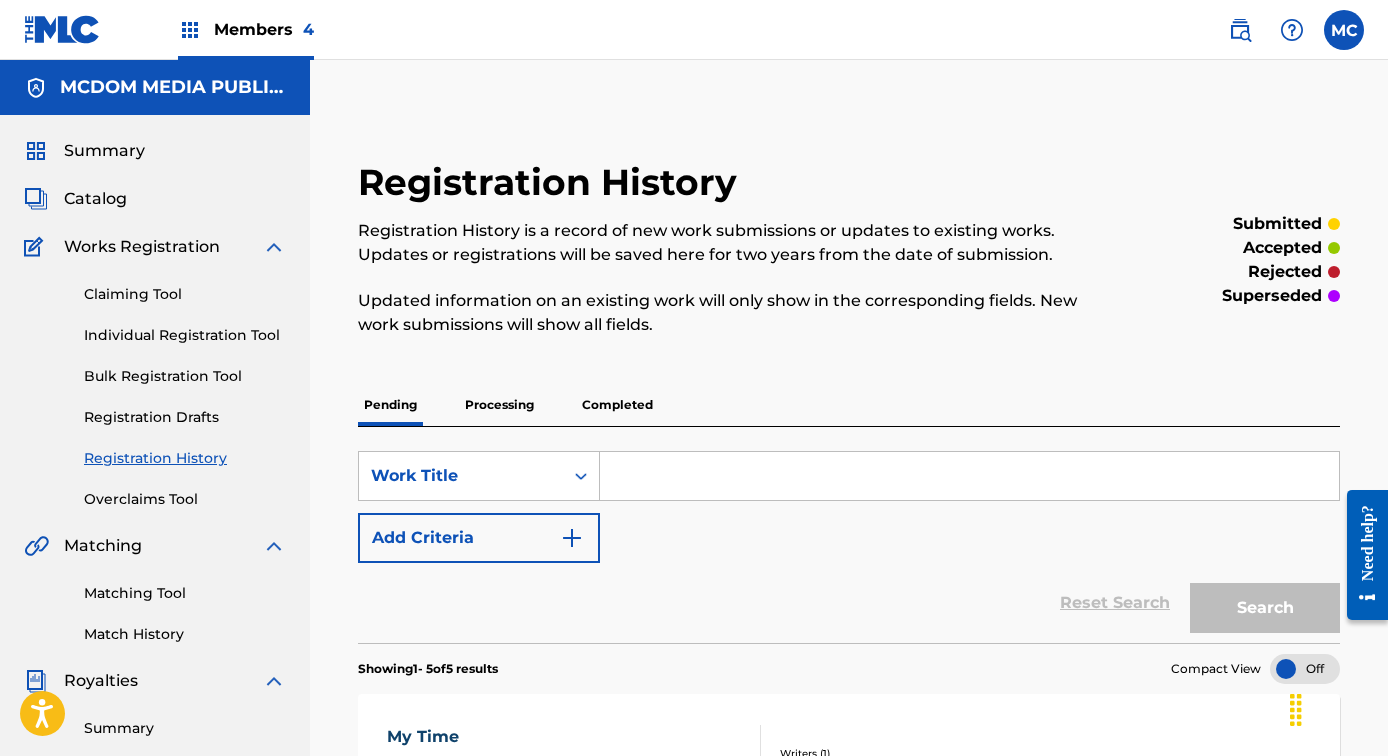 click on "Members    4" at bounding box center [264, 29] 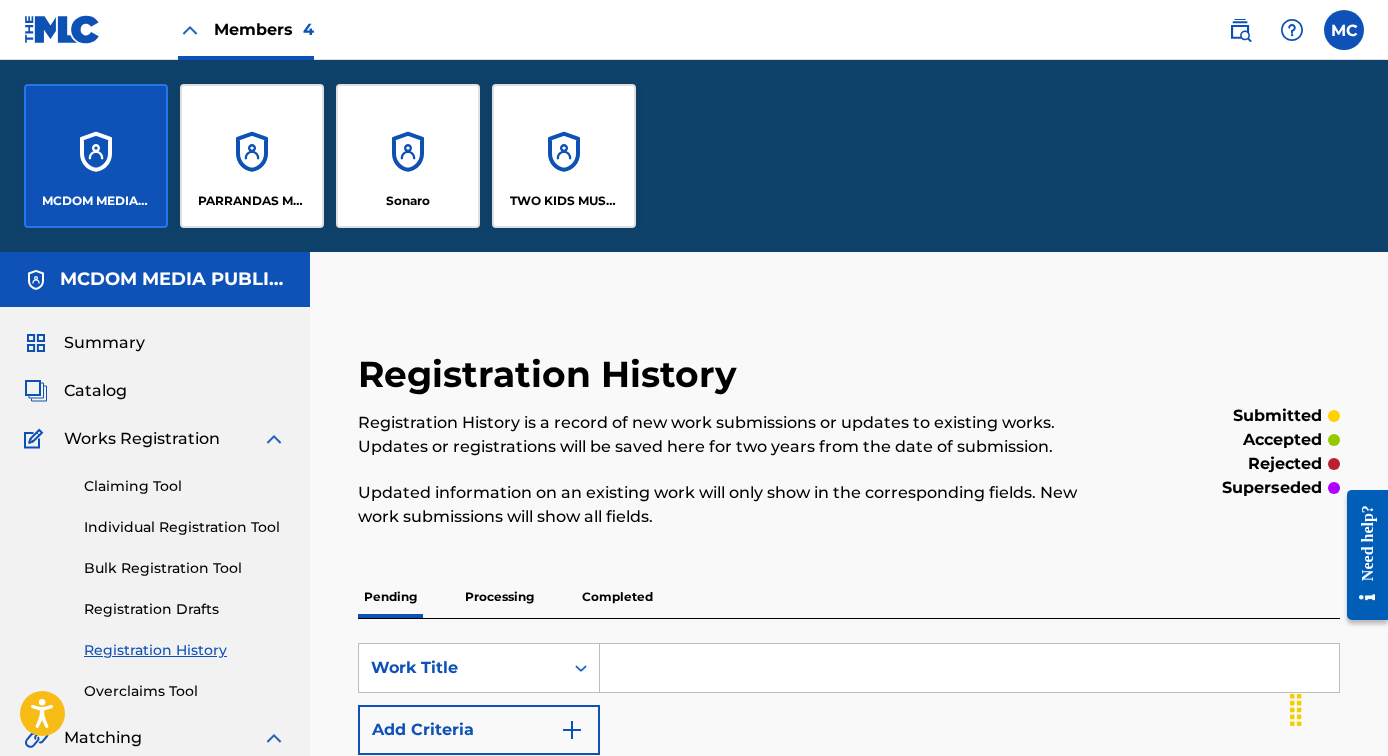 click on "PARRANDAS MUSIC" at bounding box center (252, 156) 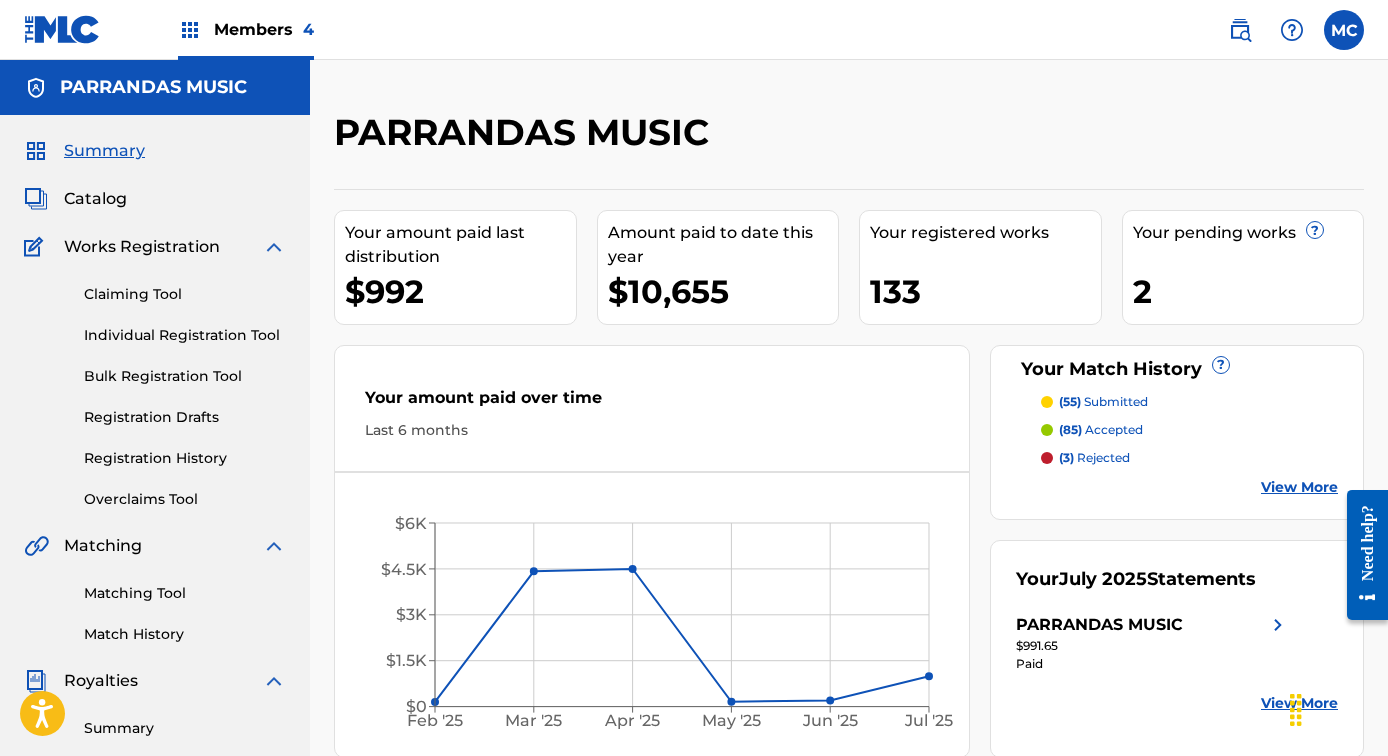 scroll, scrollTop: 0, scrollLeft: 0, axis: both 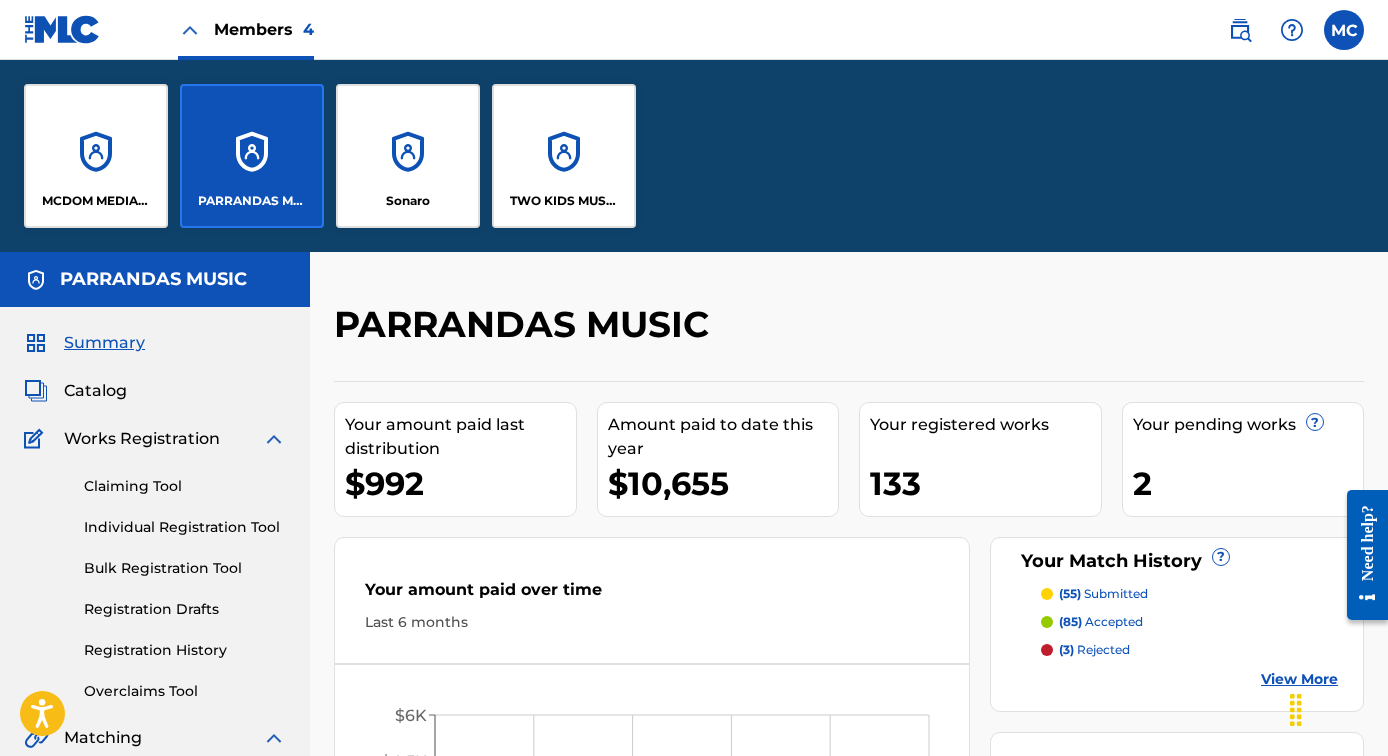 click on "PARRANDAS MUSIC" at bounding box center [252, 201] 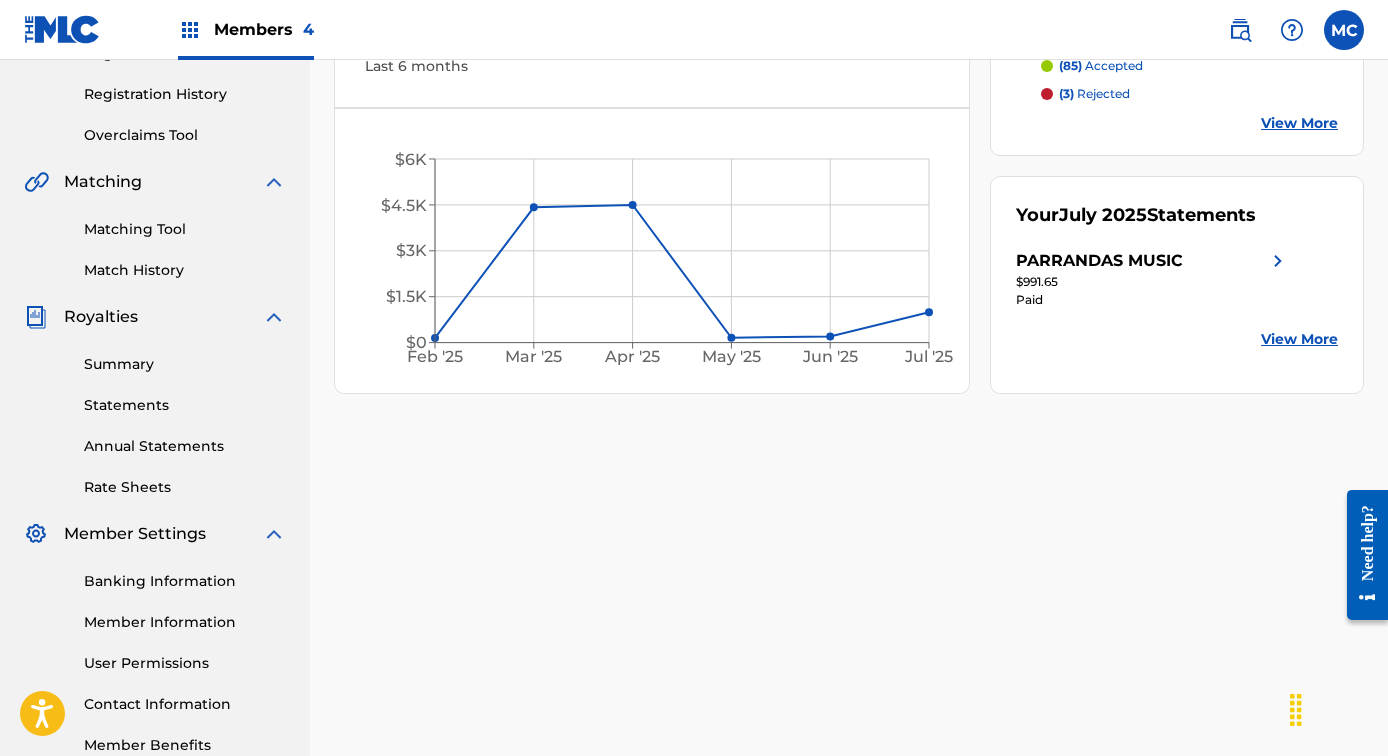 scroll, scrollTop: 366, scrollLeft: 0, axis: vertical 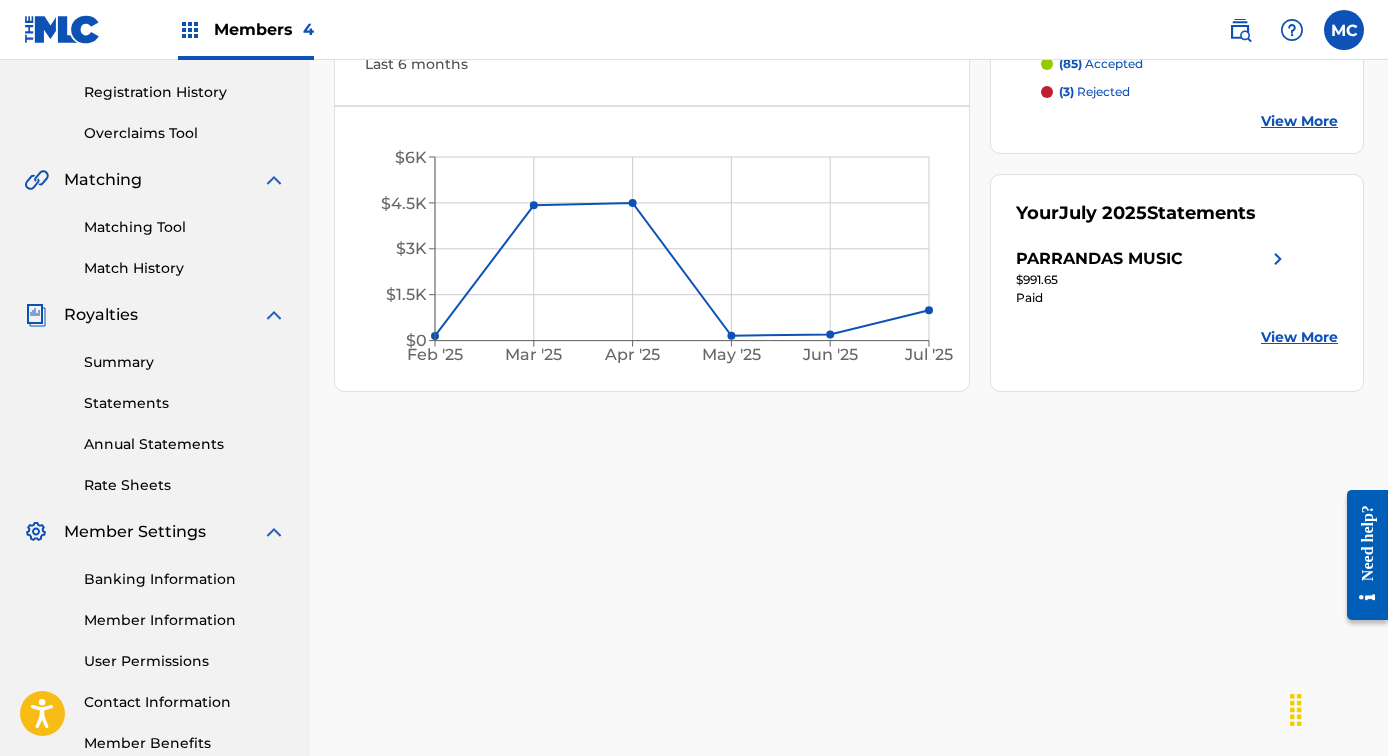 click on "Match History" at bounding box center (185, 268) 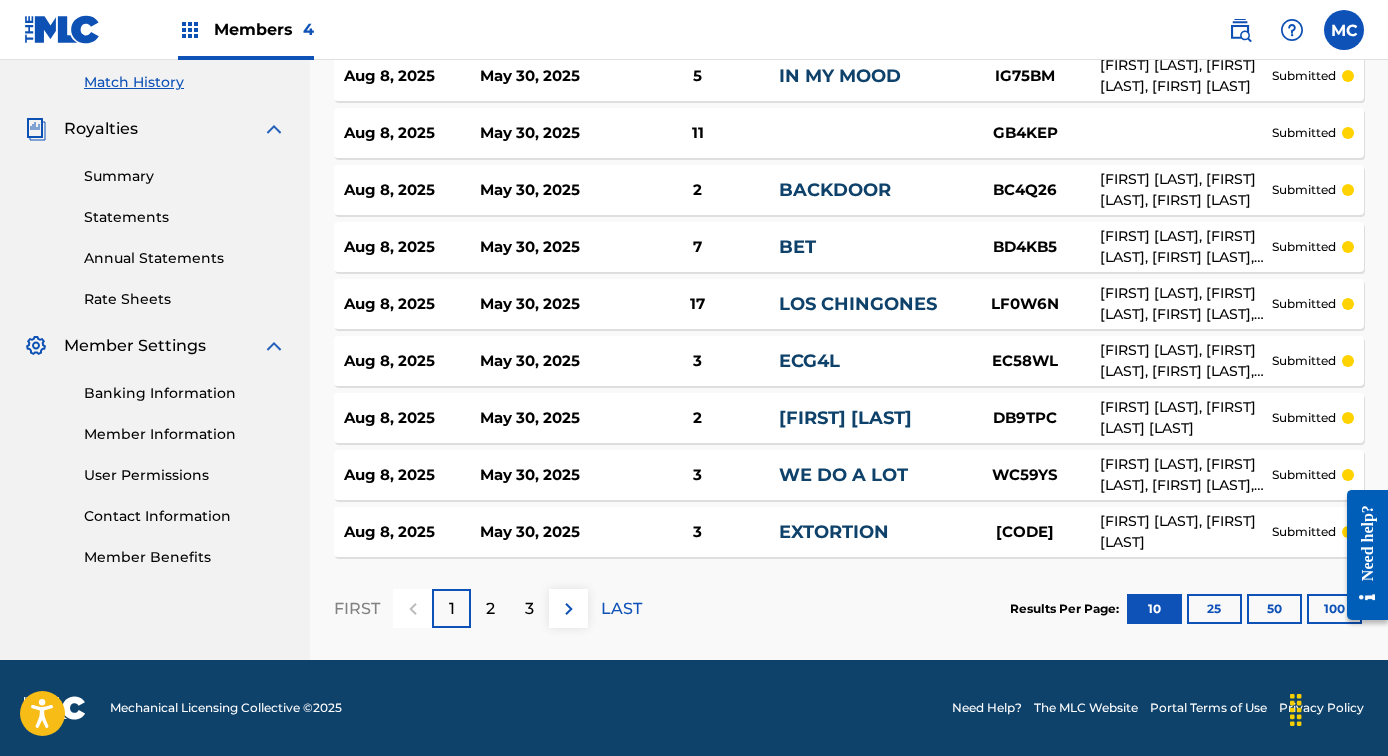 scroll, scrollTop: 552, scrollLeft: 0, axis: vertical 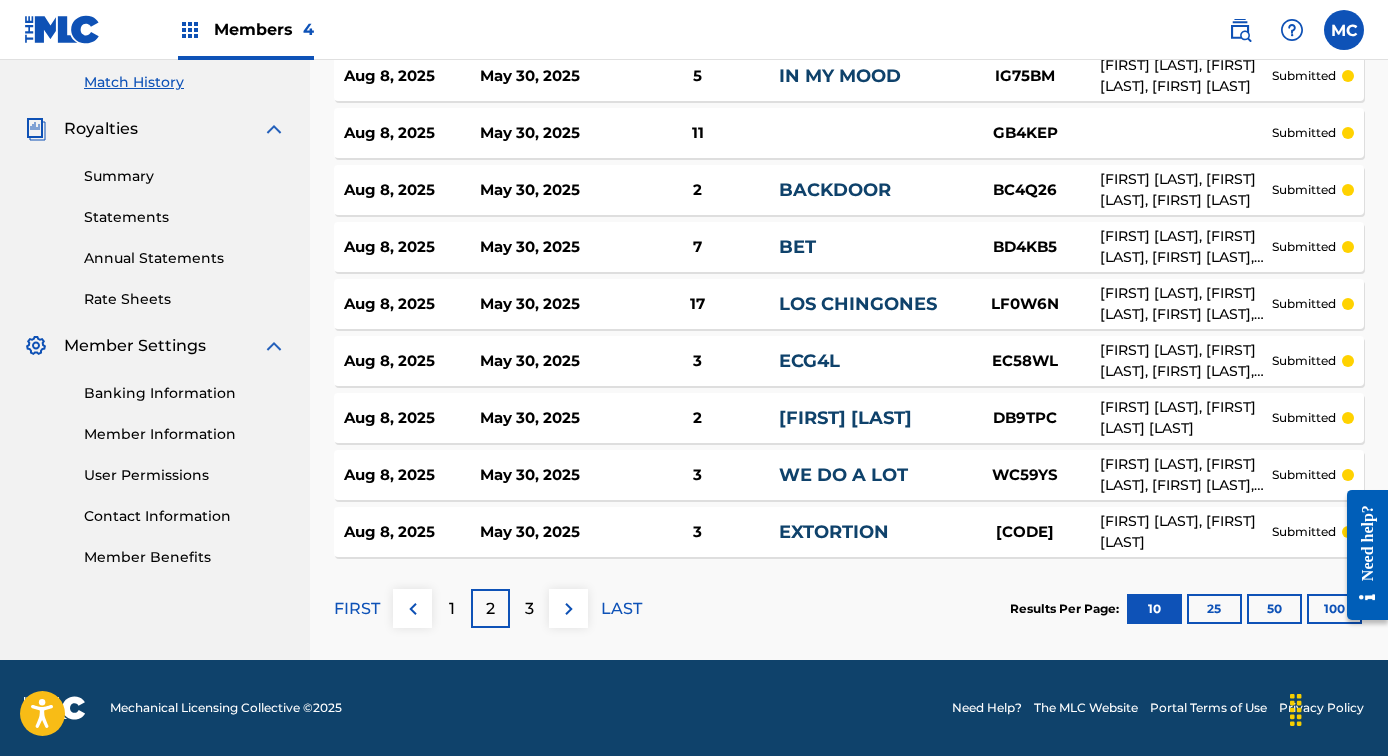 click on "3" at bounding box center (529, 608) 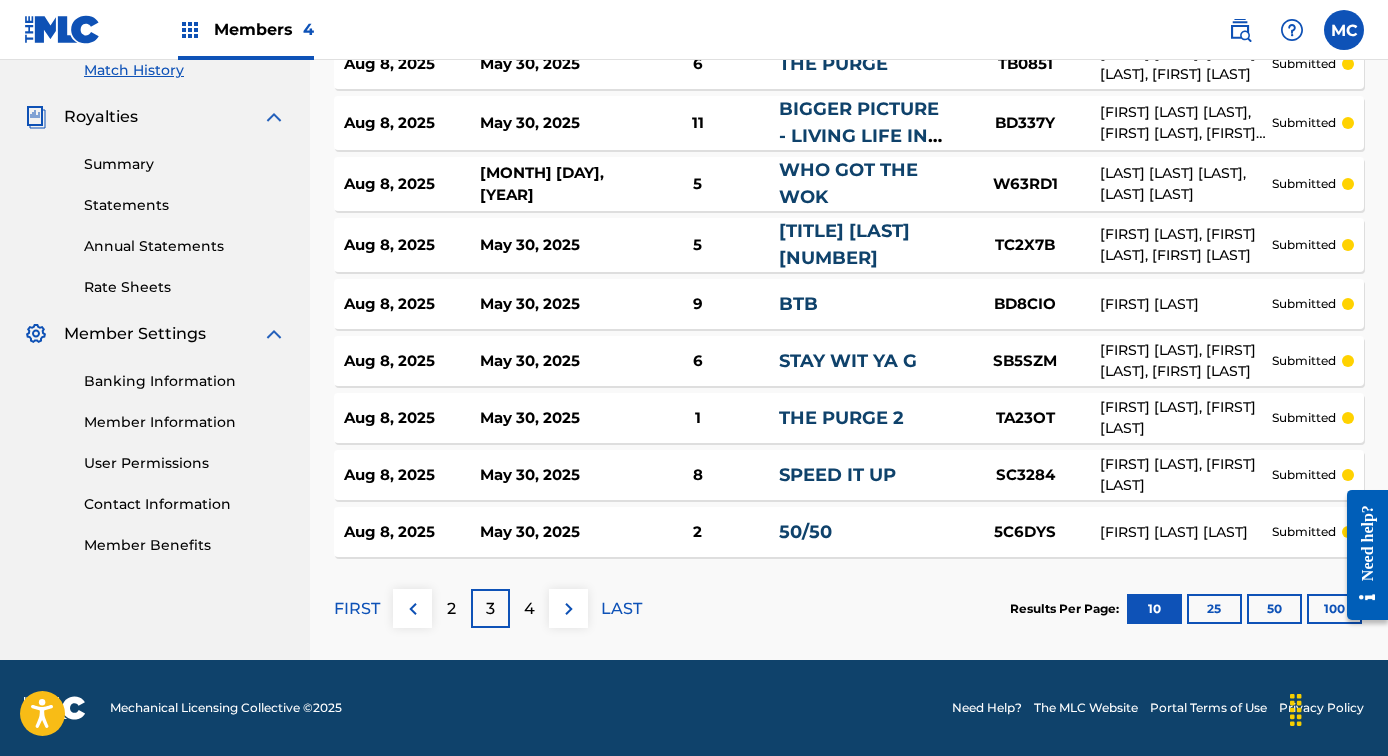 scroll, scrollTop: 564, scrollLeft: 0, axis: vertical 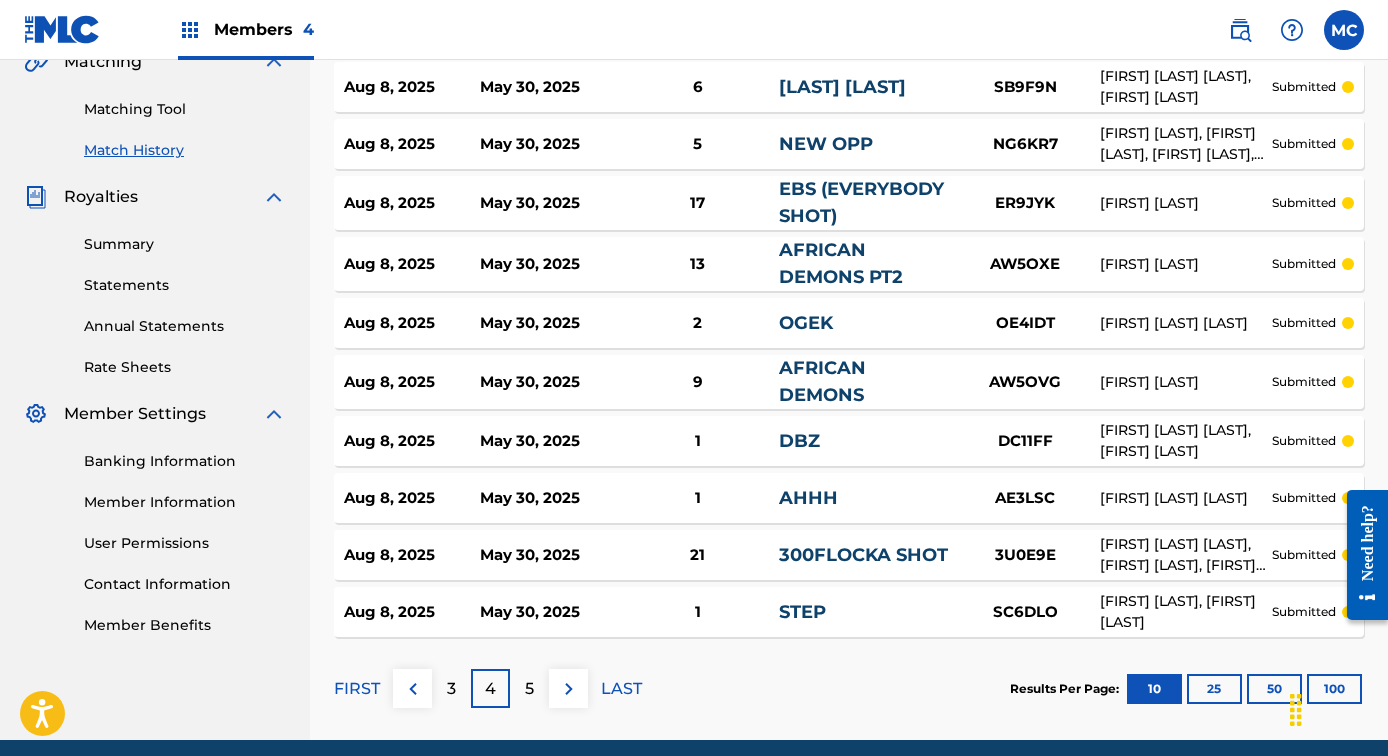 click on "3" at bounding box center (451, 689) 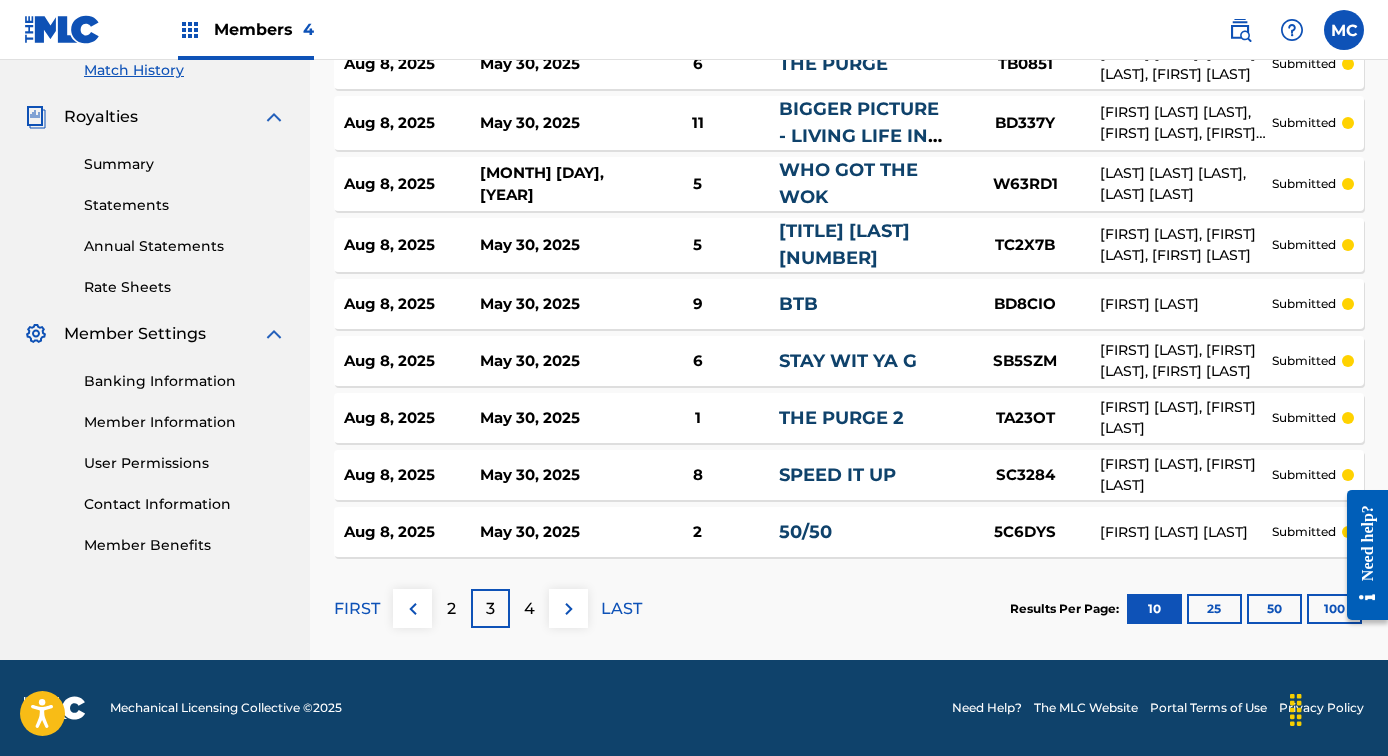 click at bounding box center [412, 608] 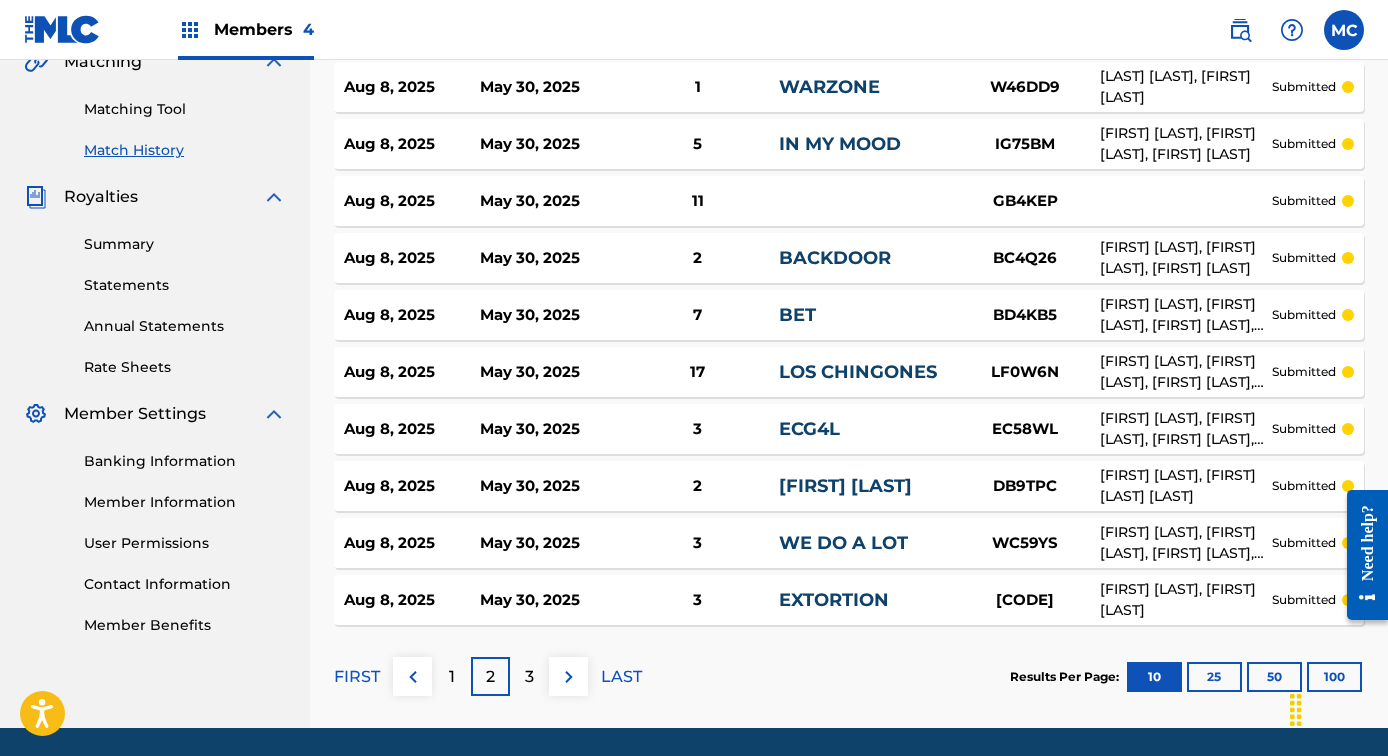 click on "FIRST" at bounding box center [357, 677] 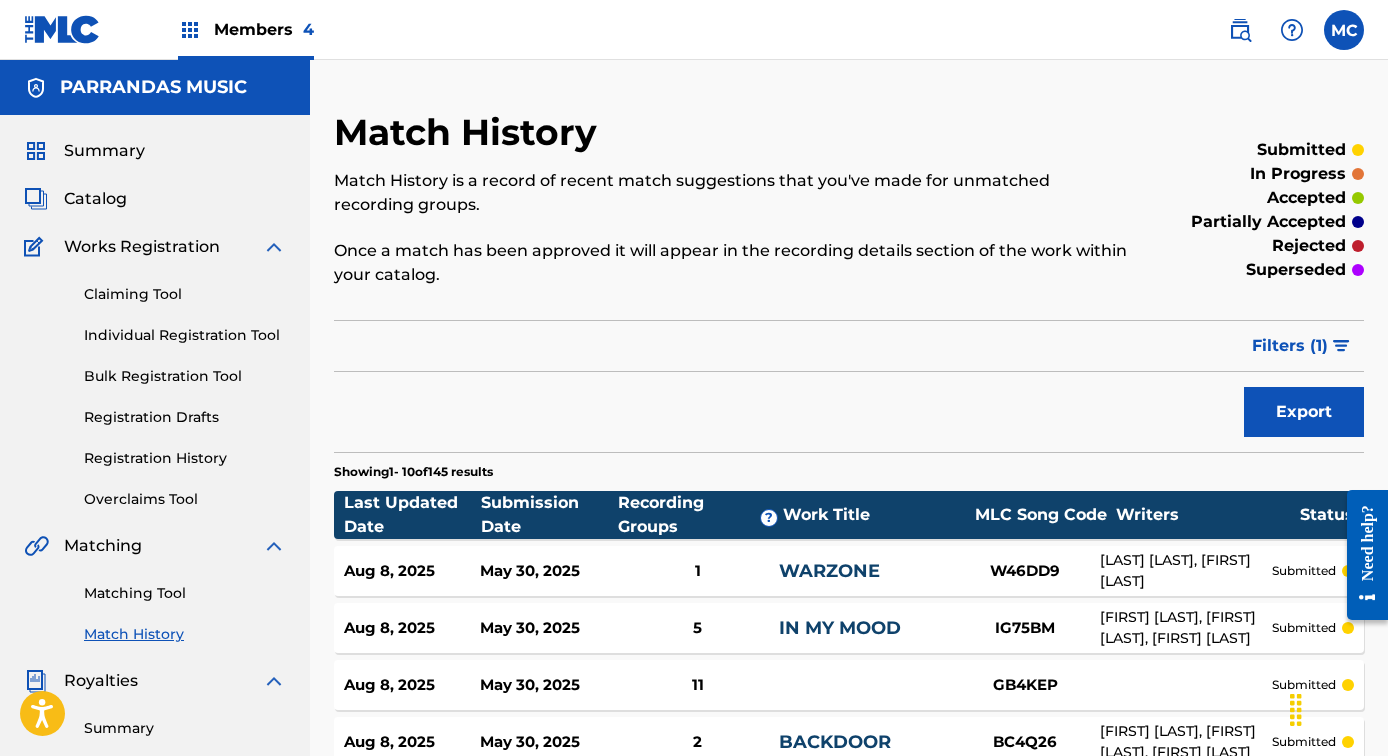 scroll, scrollTop: 0, scrollLeft: 0, axis: both 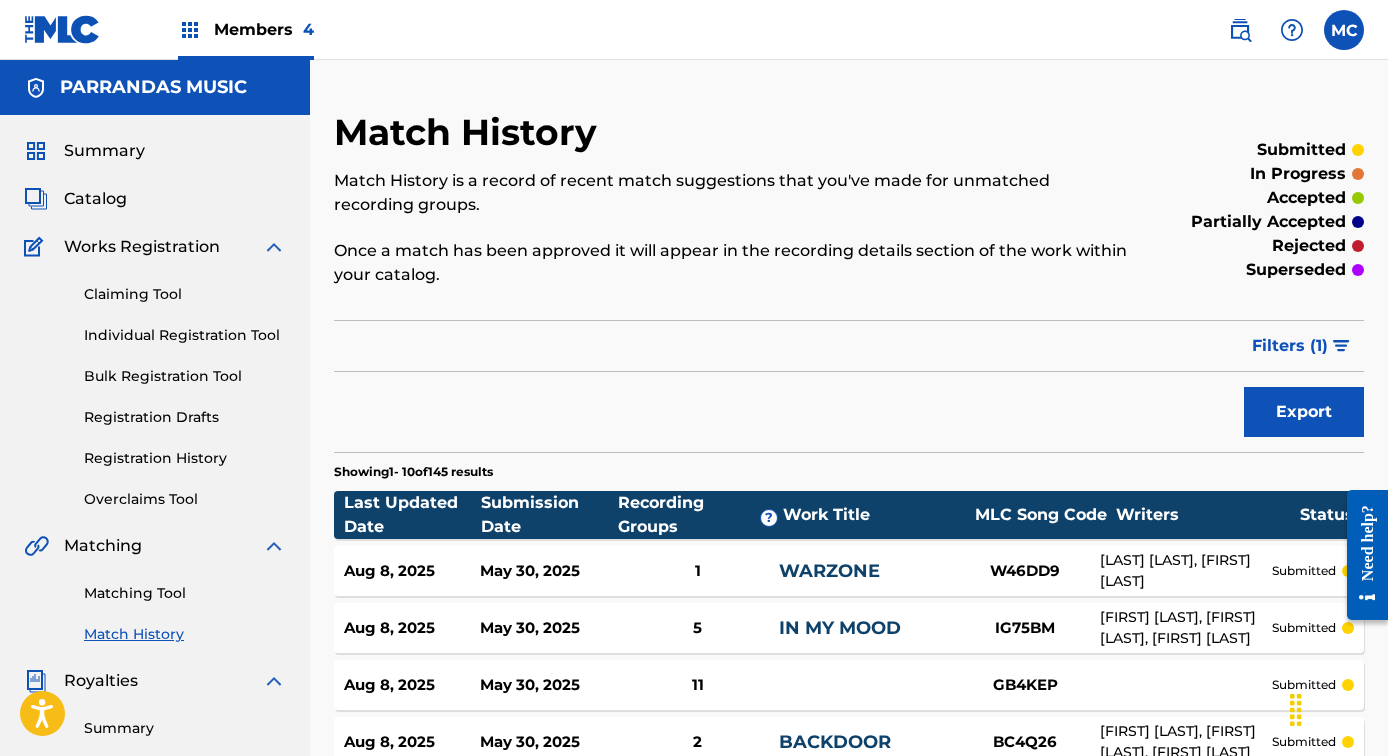 click on "Members    4" at bounding box center [264, 29] 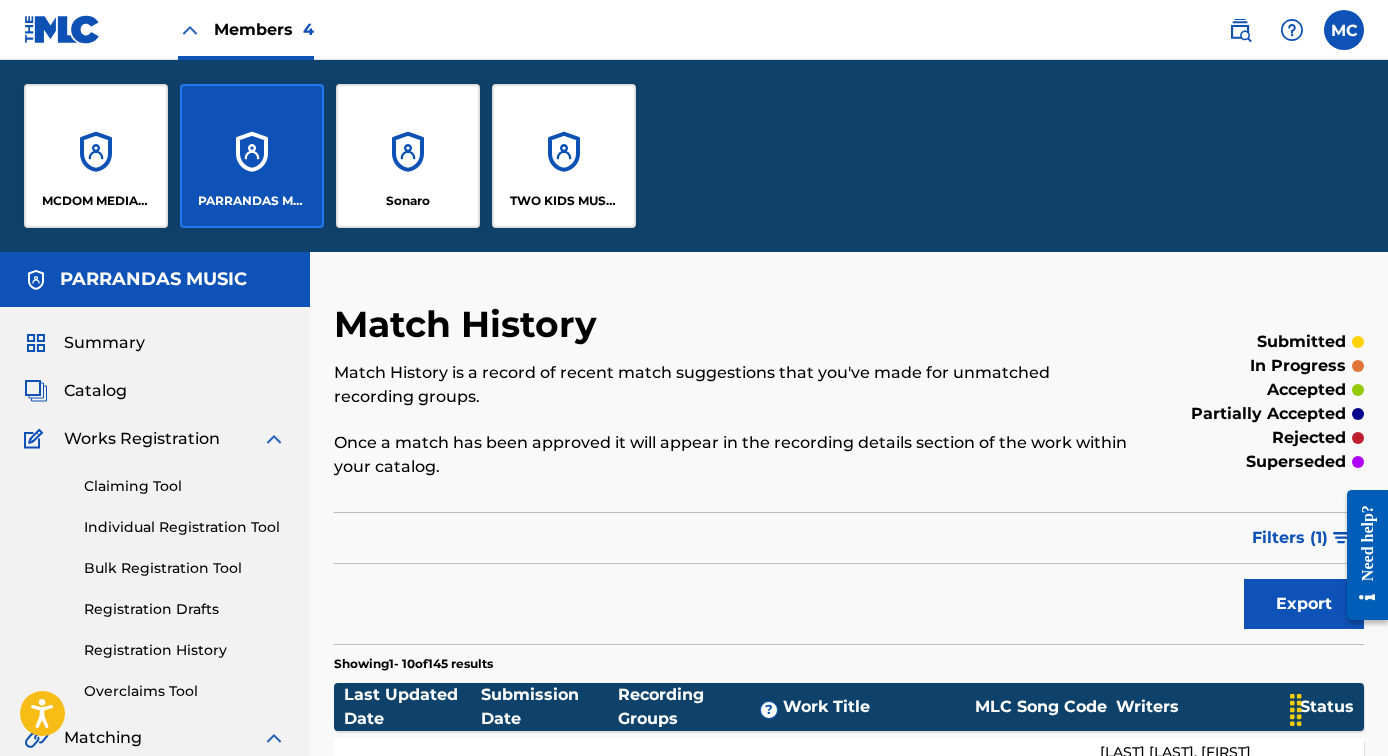 click on "TWO KIDS MUSIC GLOBAL PUBLISHING" at bounding box center (564, 201) 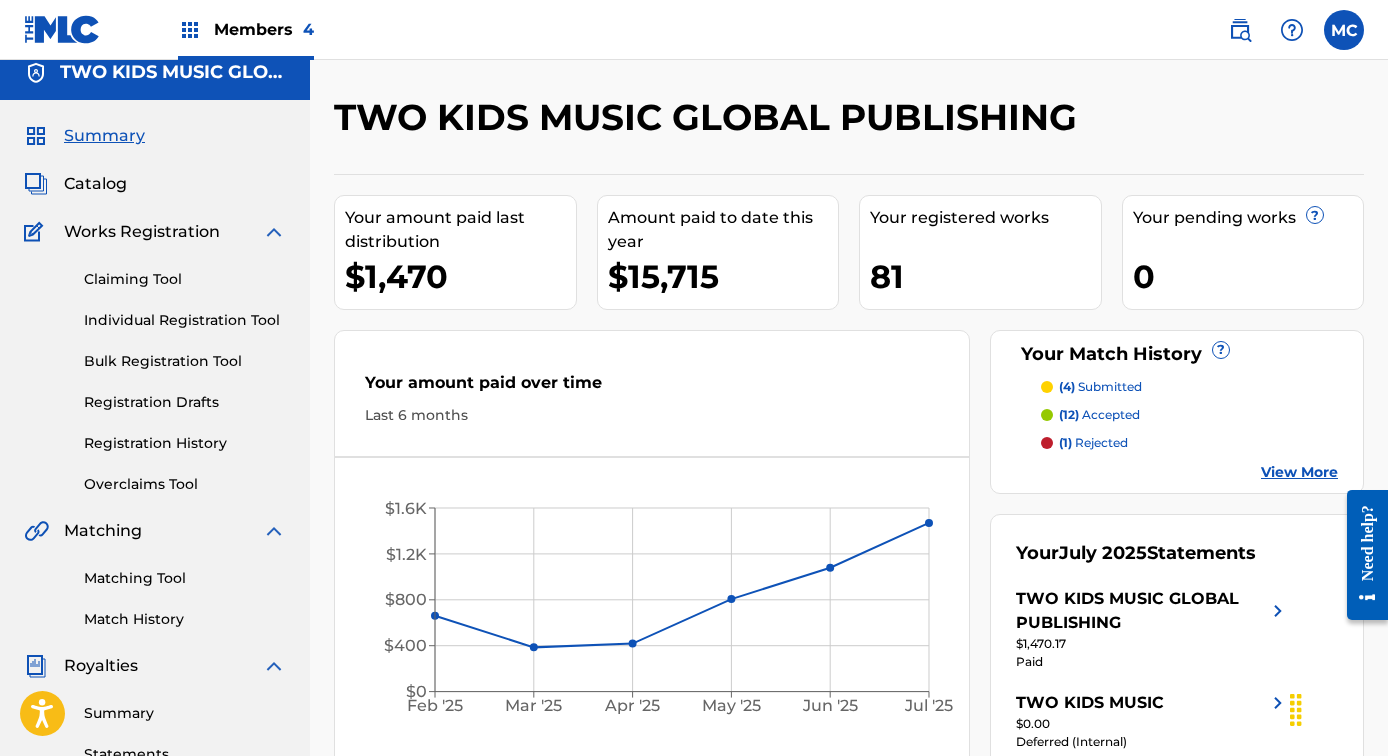 scroll, scrollTop: 86, scrollLeft: 0, axis: vertical 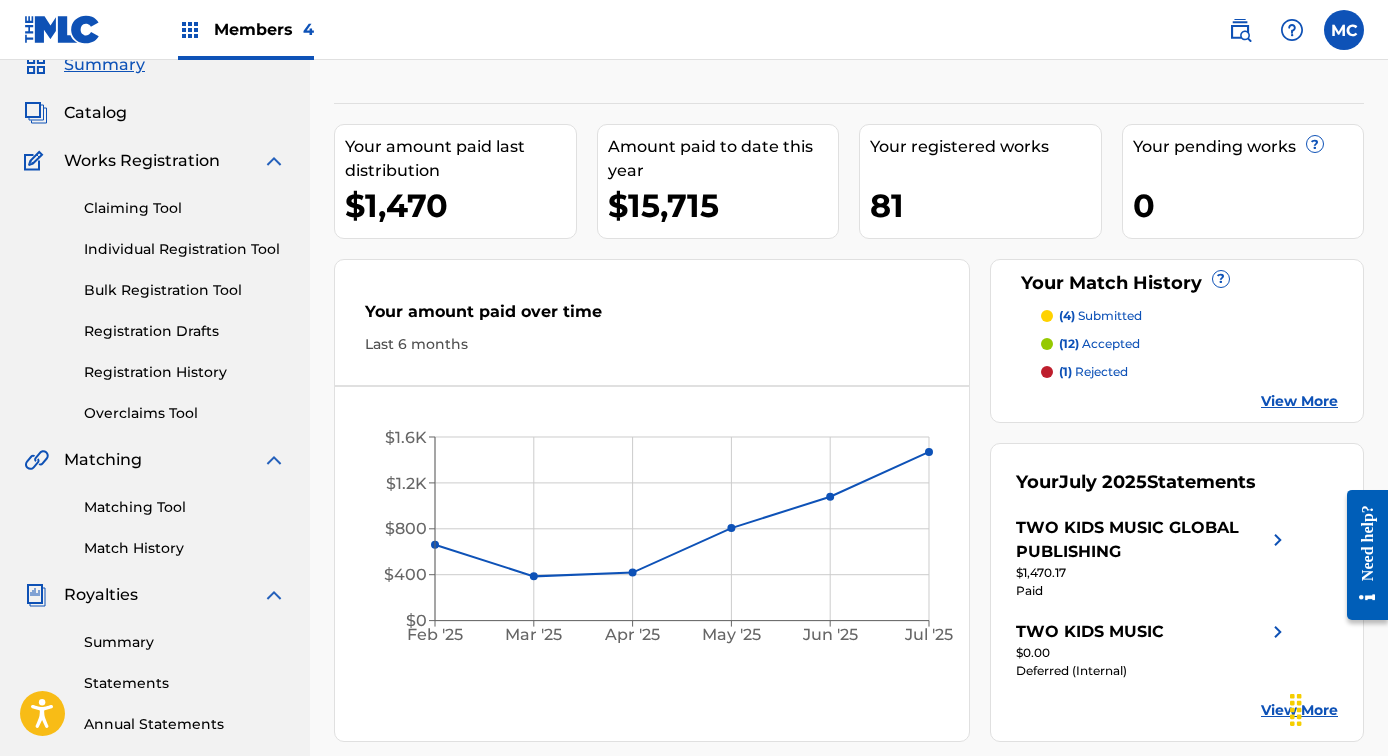 click on "Claiming Tool" at bounding box center (185, 208) 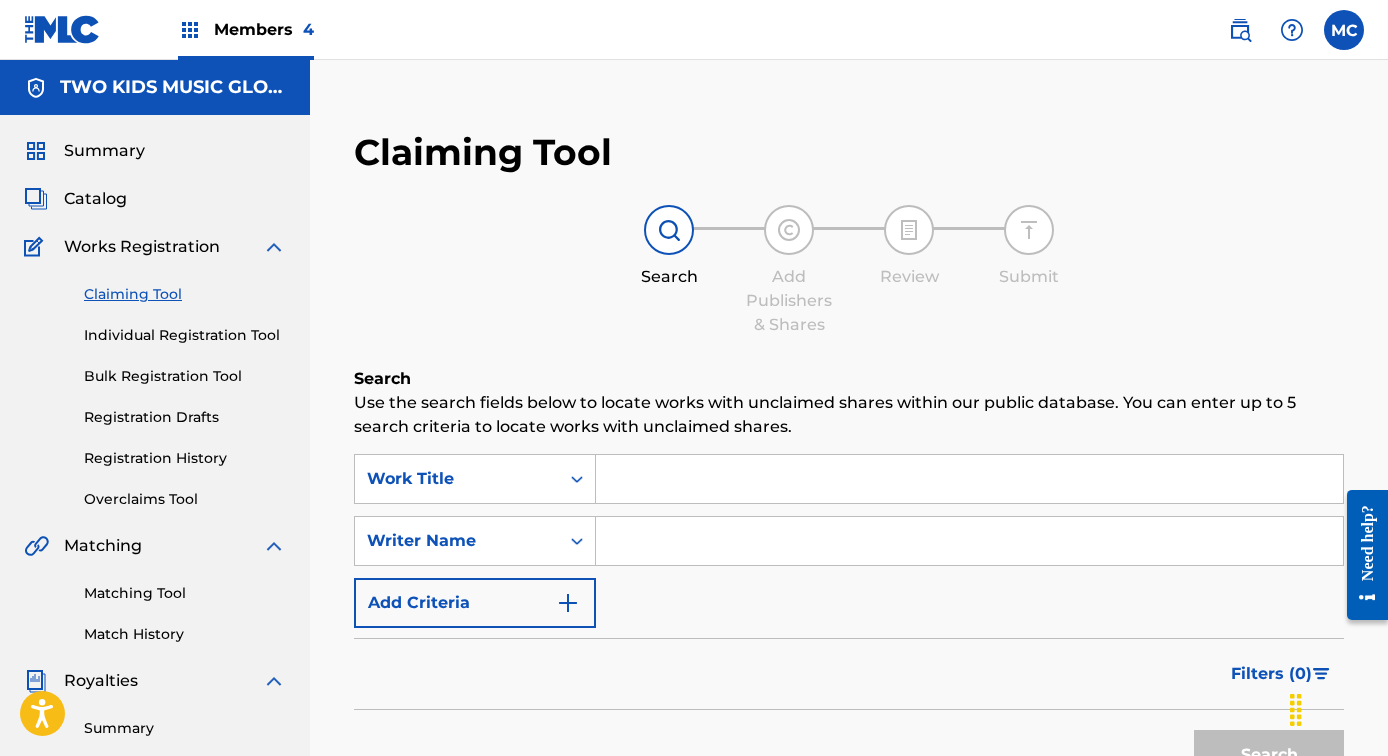 click on "Catalog" at bounding box center [95, 199] 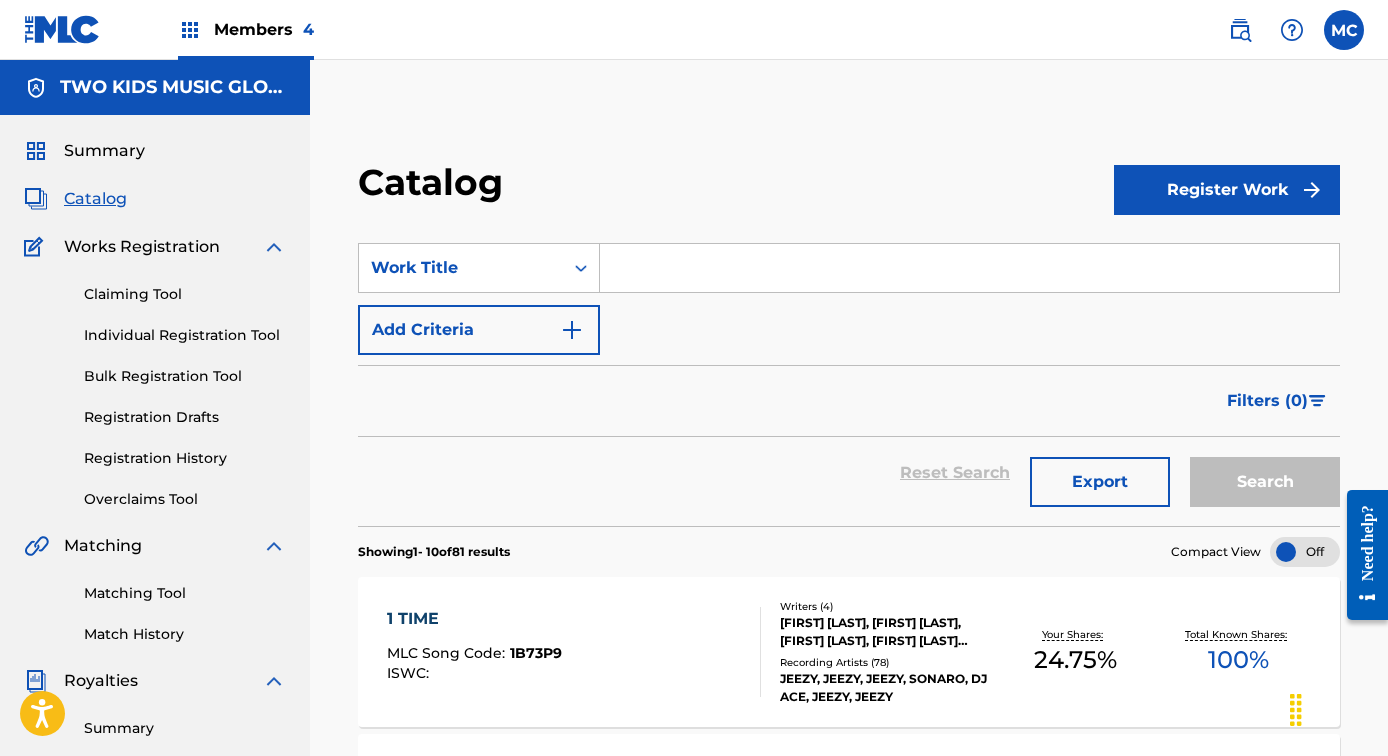 click at bounding box center [969, 268] 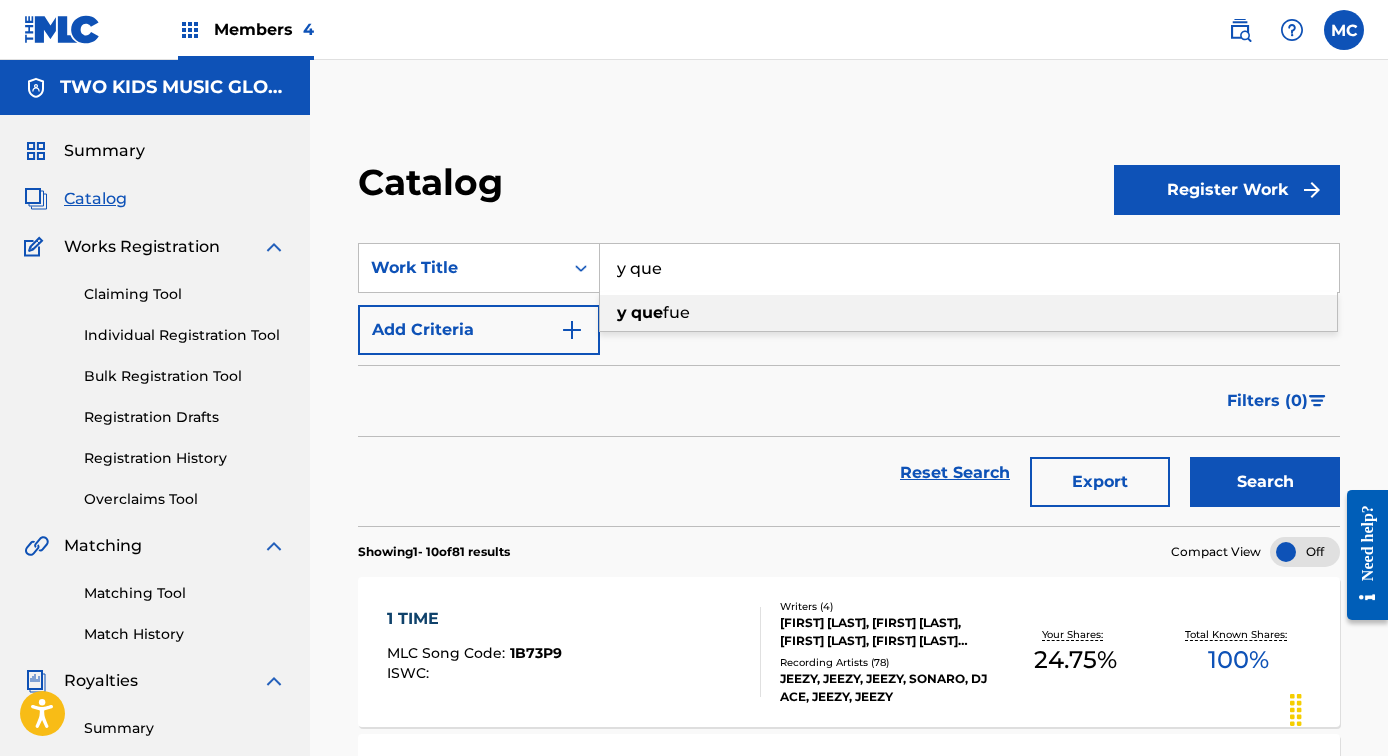 click on "fue" at bounding box center (676, 312) 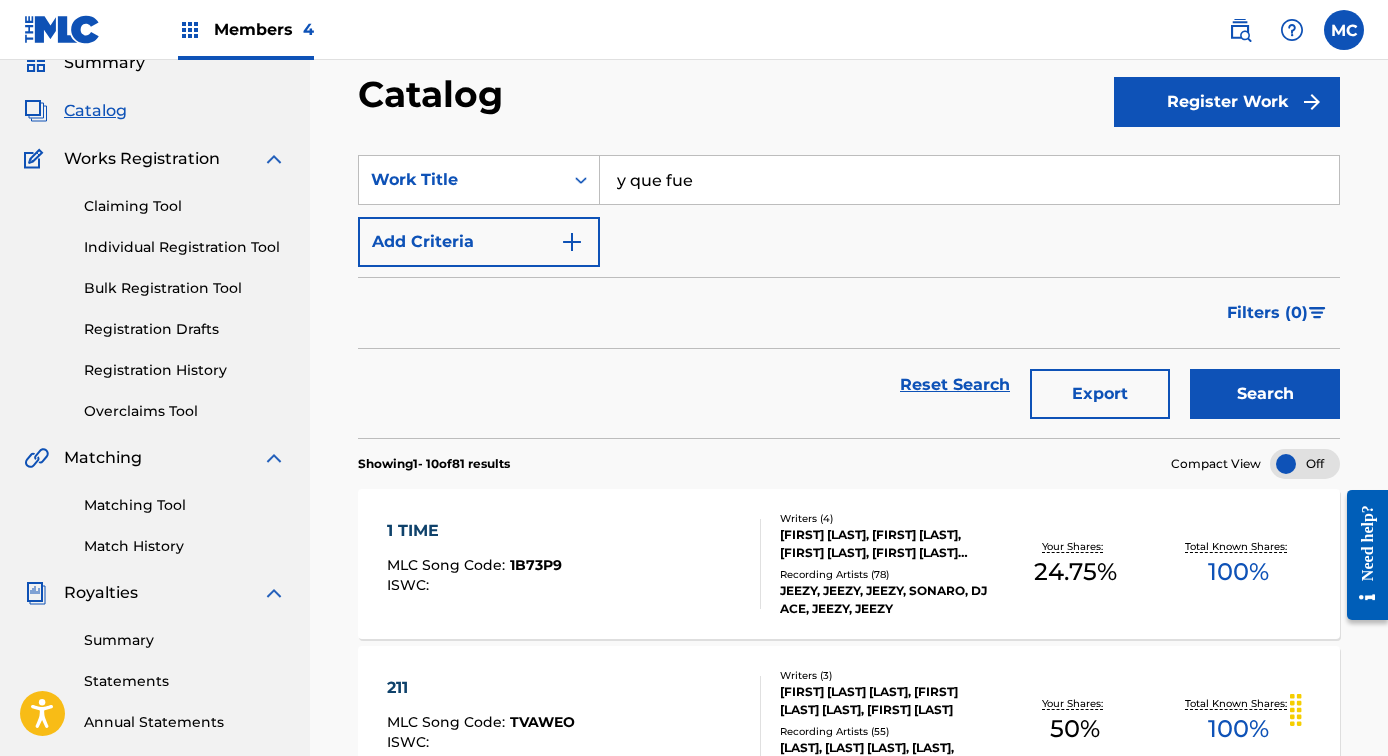 scroll, scrollTop: 88, scrollLeft: 0, axis: vertical 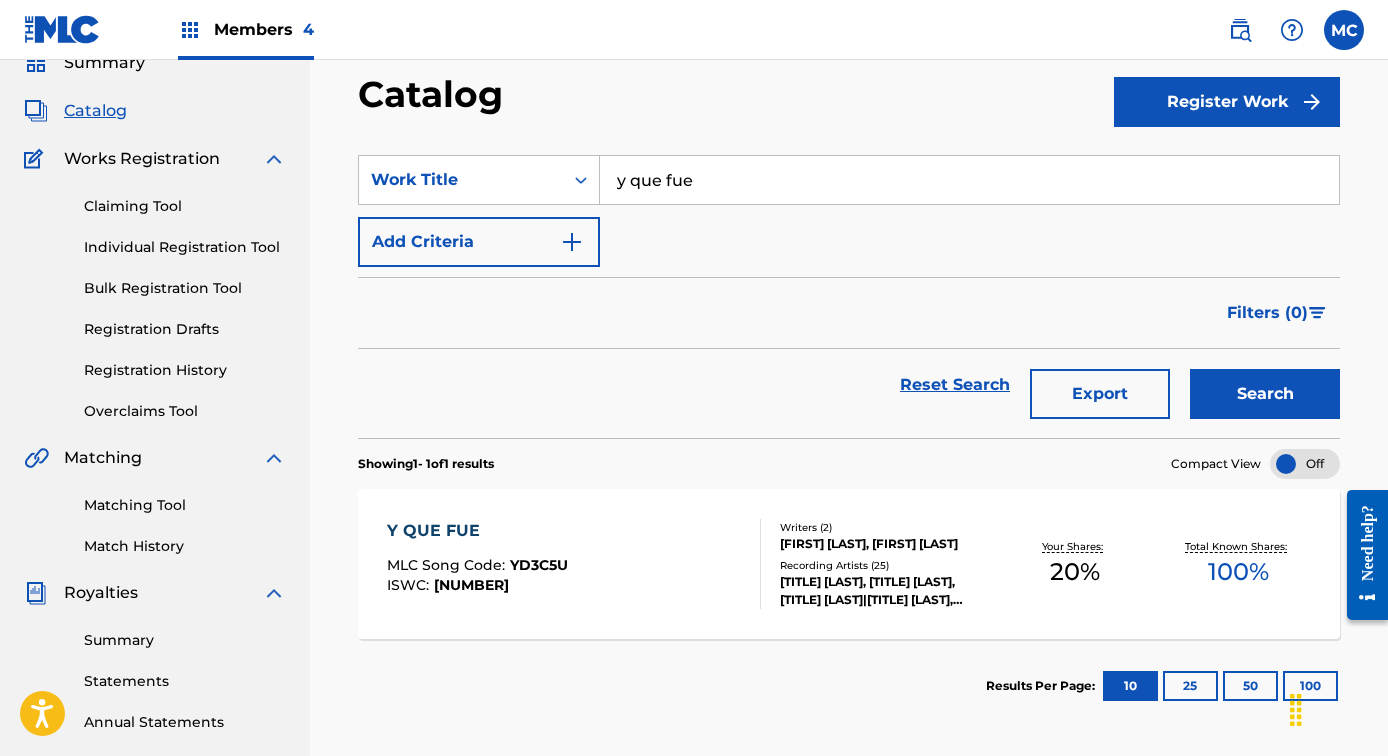 click on "Y QUE FUE" at bounding box center (477, 531) 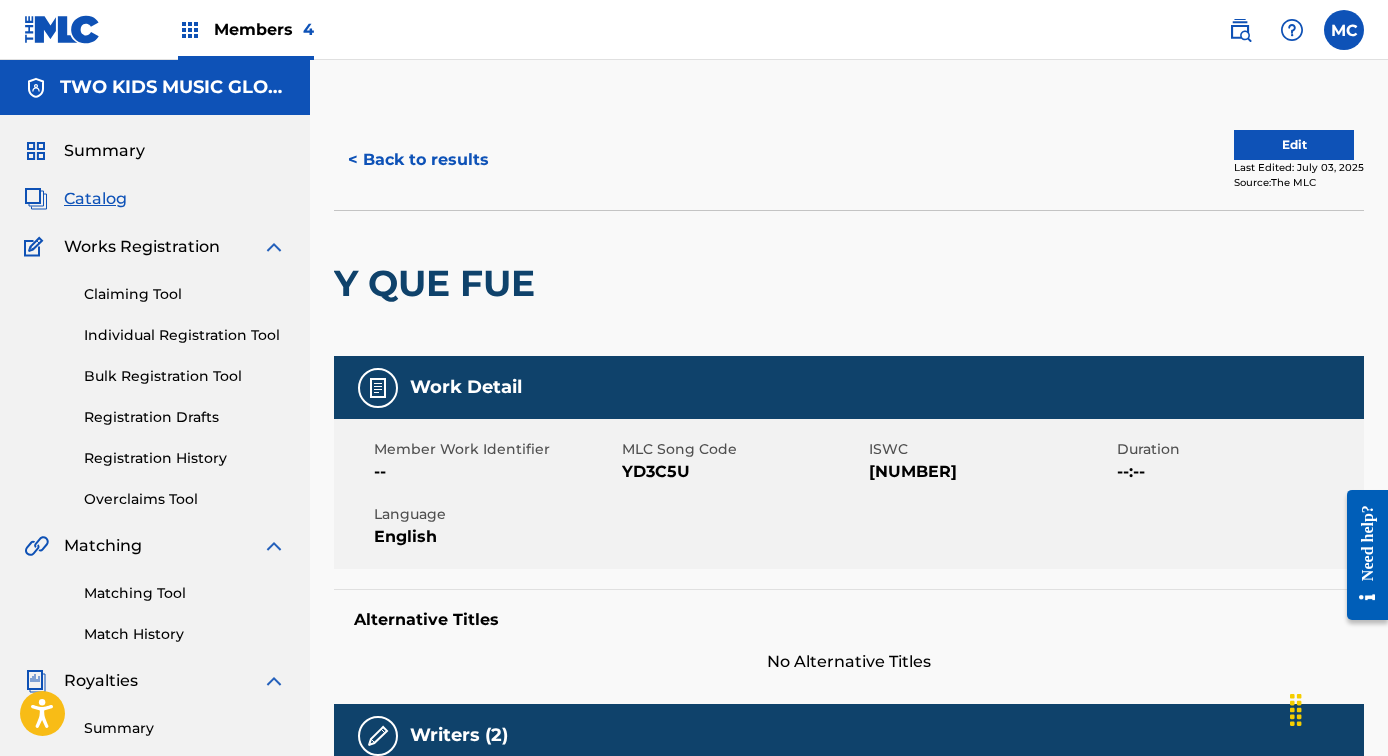 scroll, scrollTop: 0, scrollLeft: 0, axis: both 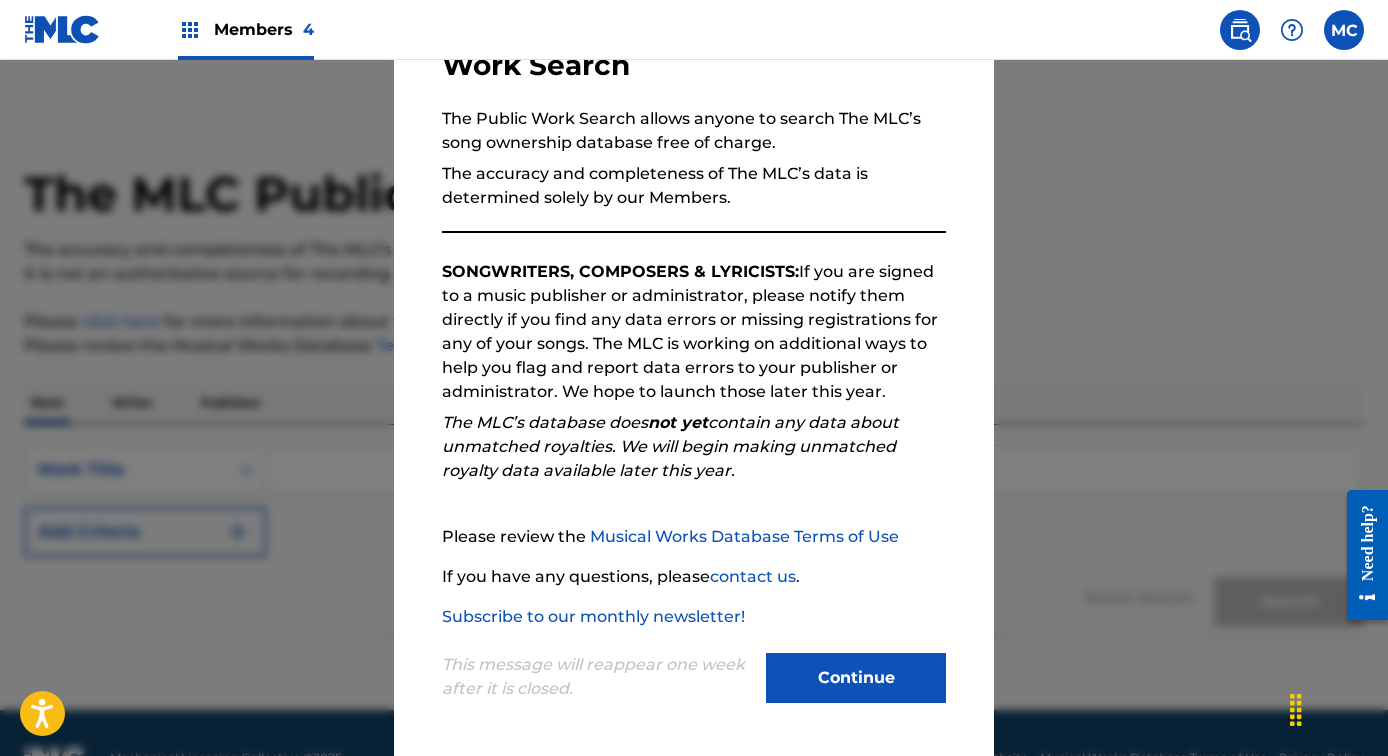 click on "Continue" at bounding box center (856, 678) 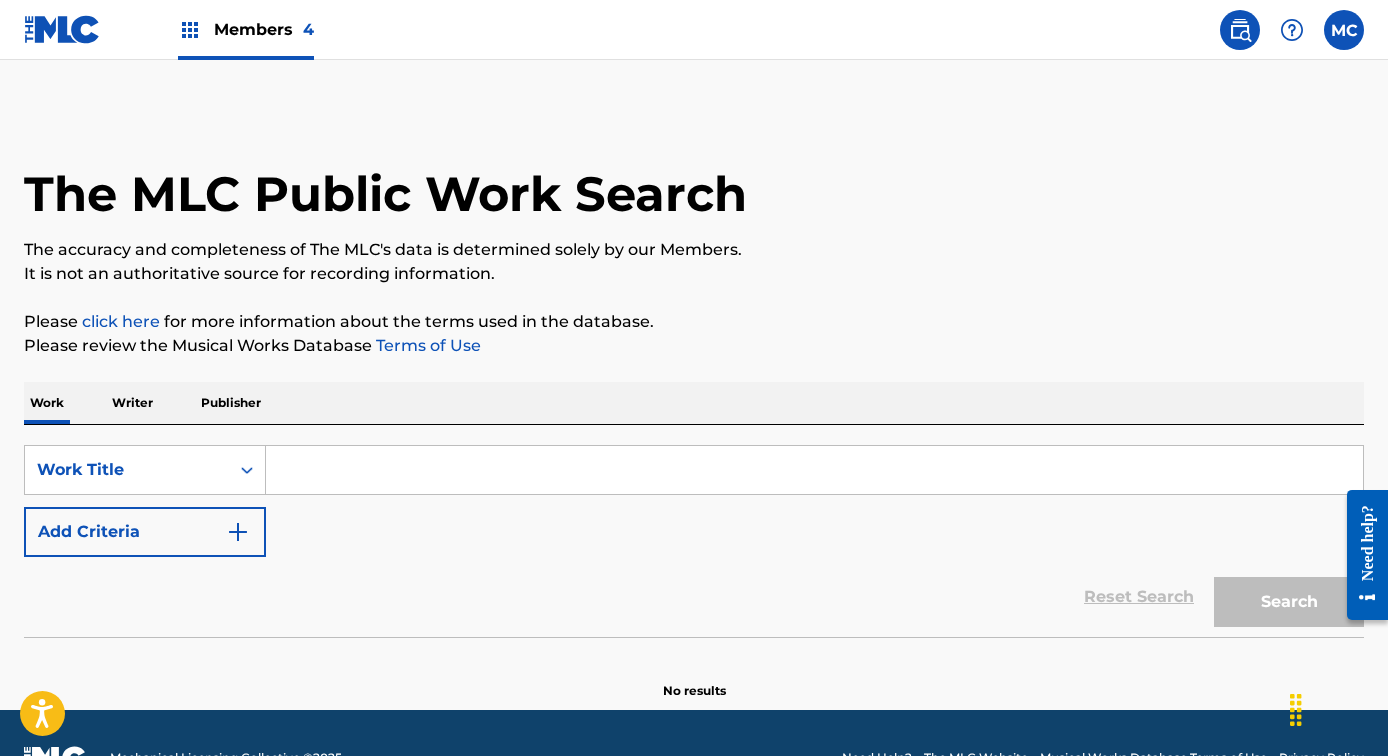 click at bounding box center [814, 470] 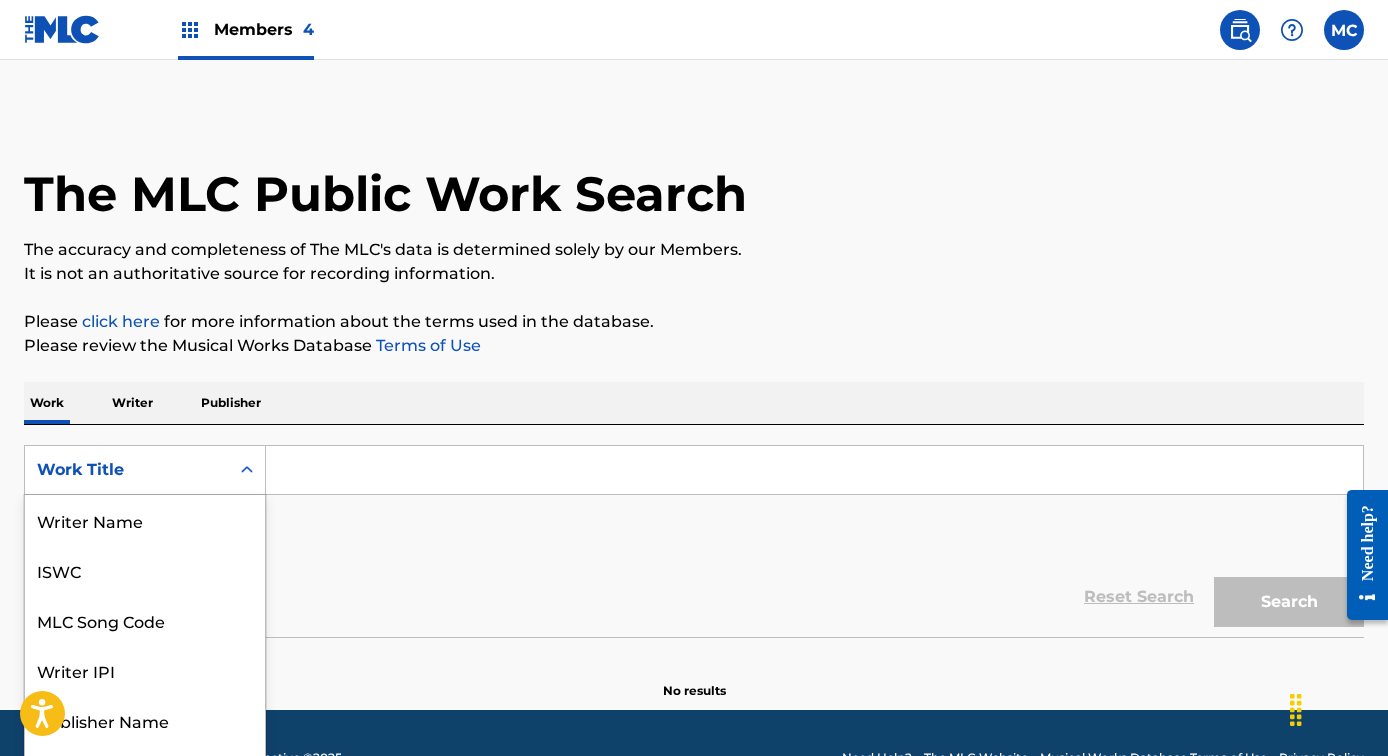 click on "Work Title selected, 8 of 8. 8 results available. Use Up and Down to choose options, press Enter to select the currently focused option, press Escape to exit the menu, press Tab to select the option and exit the menu. Work Title Writer Name ISWC MLC Song Code Writer IPI Publisher Name Publisher IPI MLC Publisher Number Work Title" at bounding box center (145, 470) 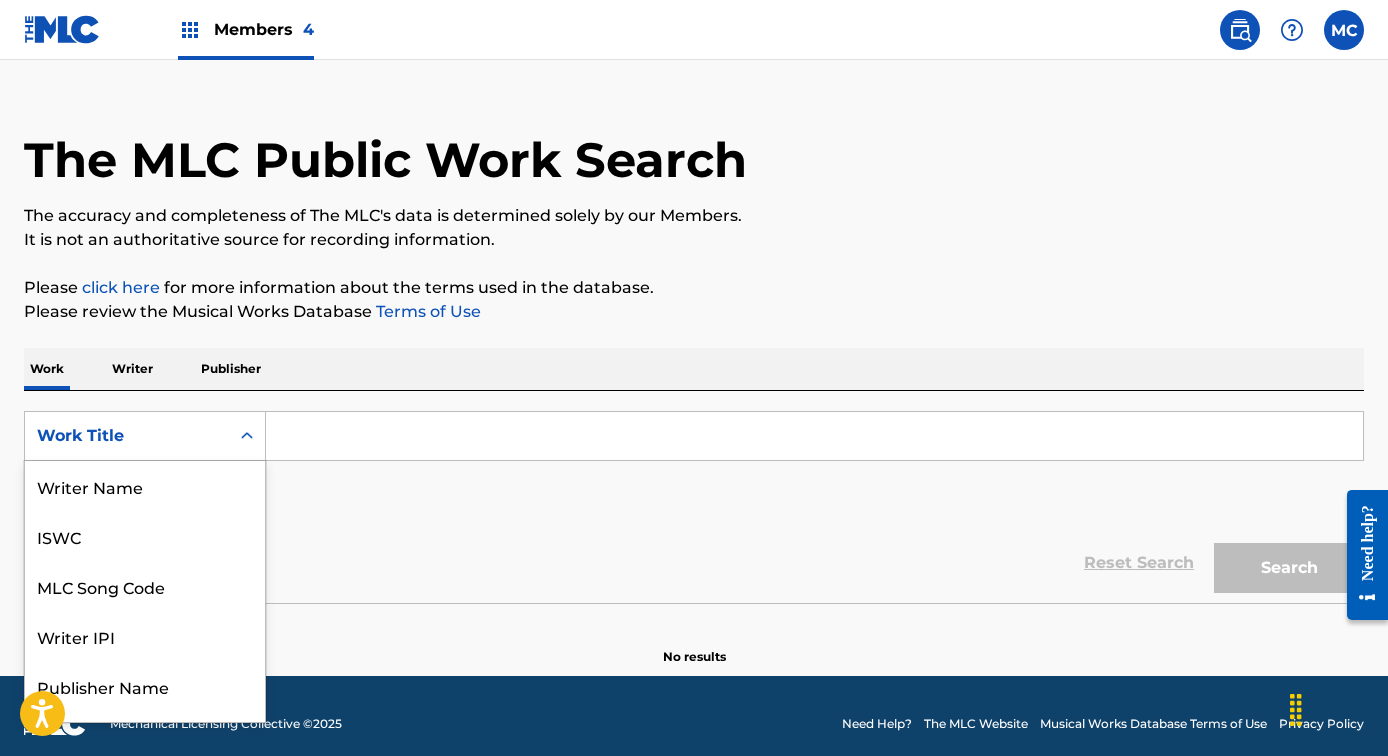 scroll, scrollTop: 100, scrollLeft: 0, axis: vertical 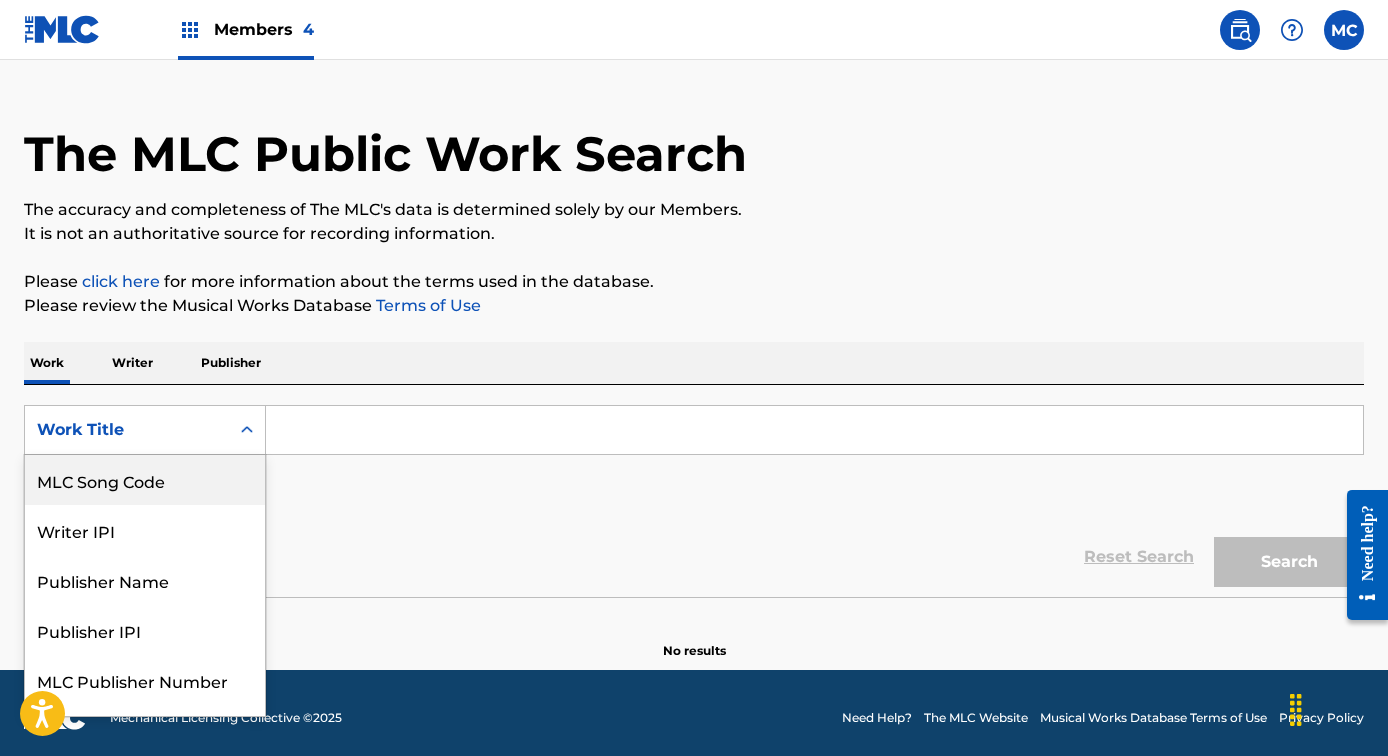 click on "MLC Song Code" at bounding box center [145, 480] 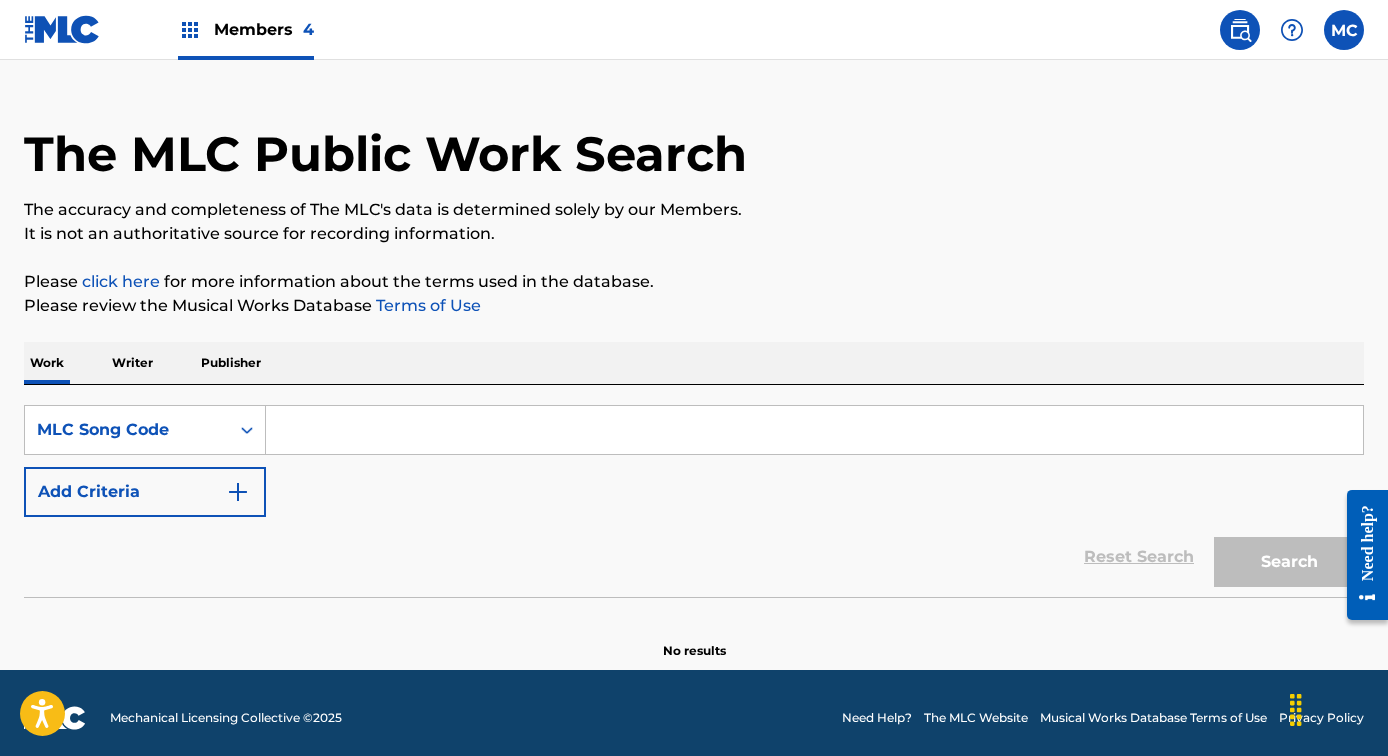 click at bounding box center (814, 430) 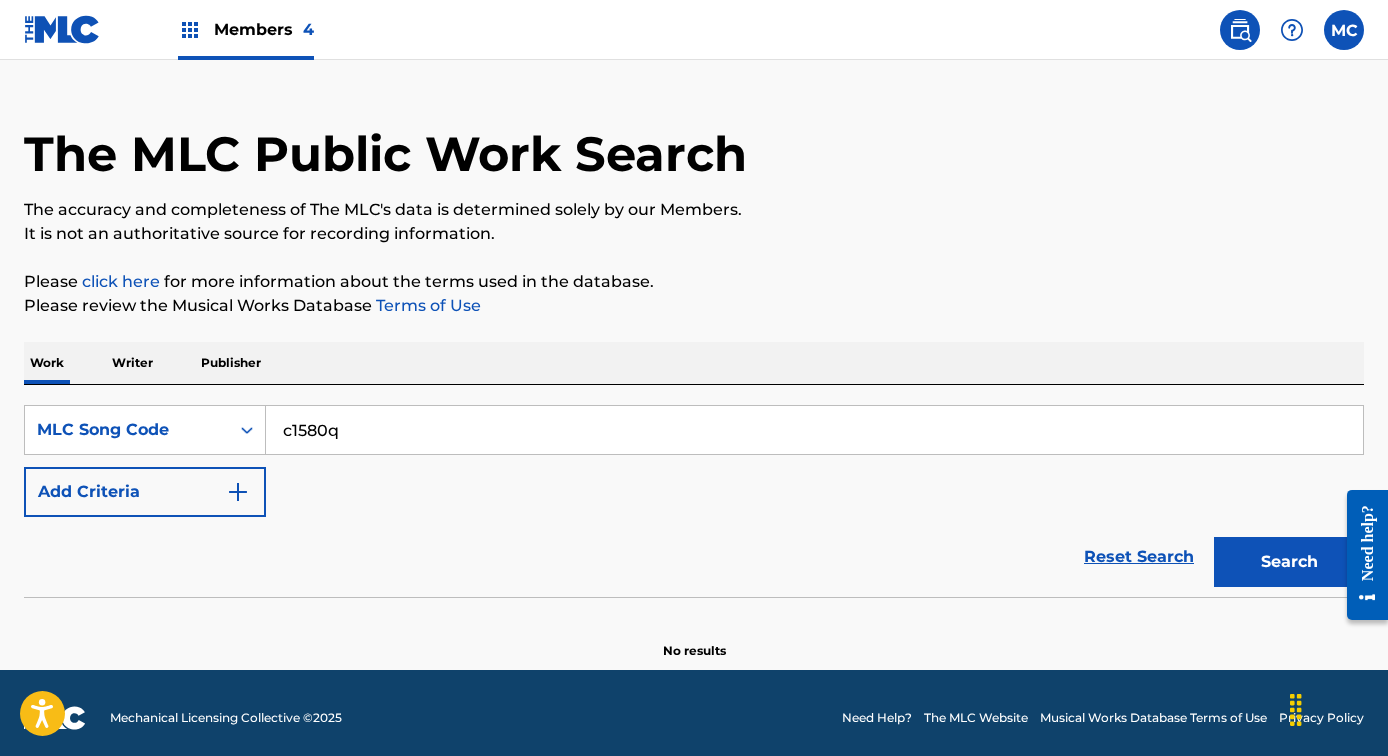 click on "Search" at bounding box center [1289, 562] 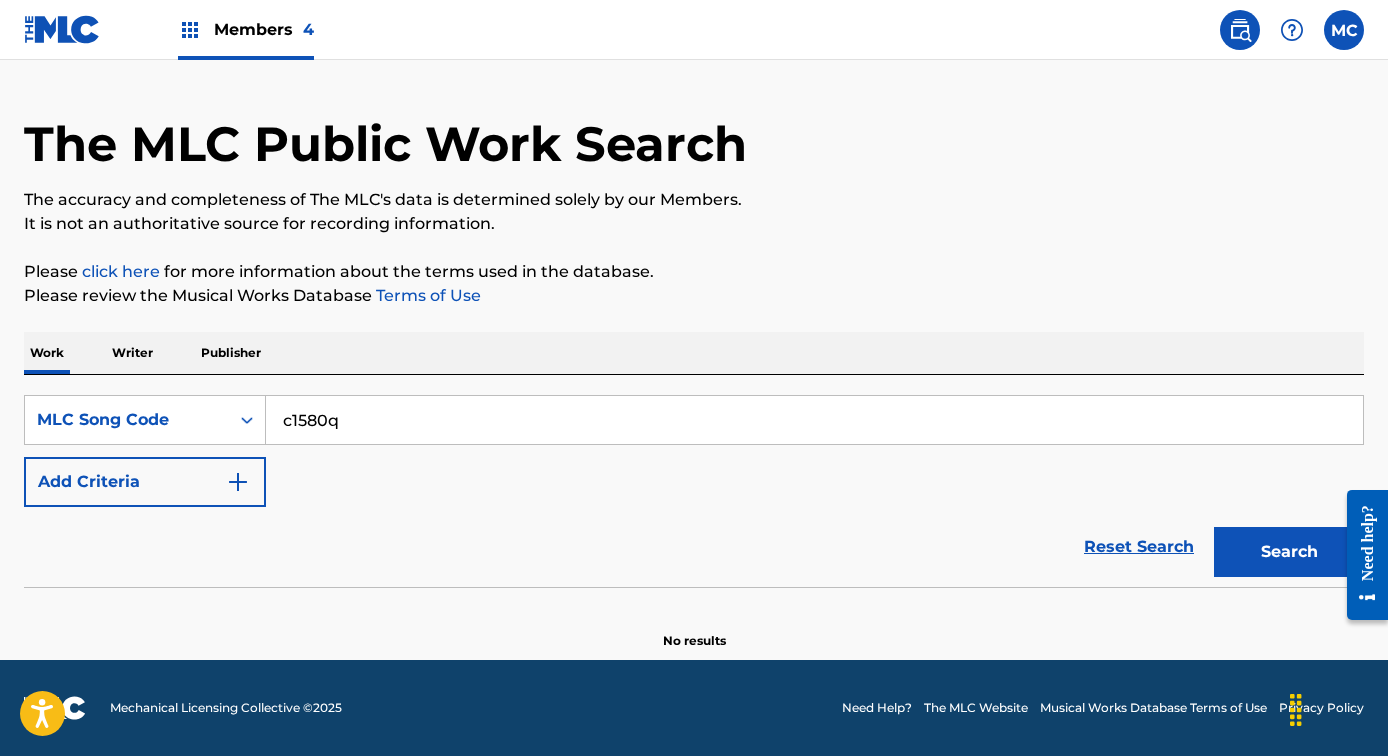 scroll, scrollTop: 50, scrollLeft: 0, axis: vertical 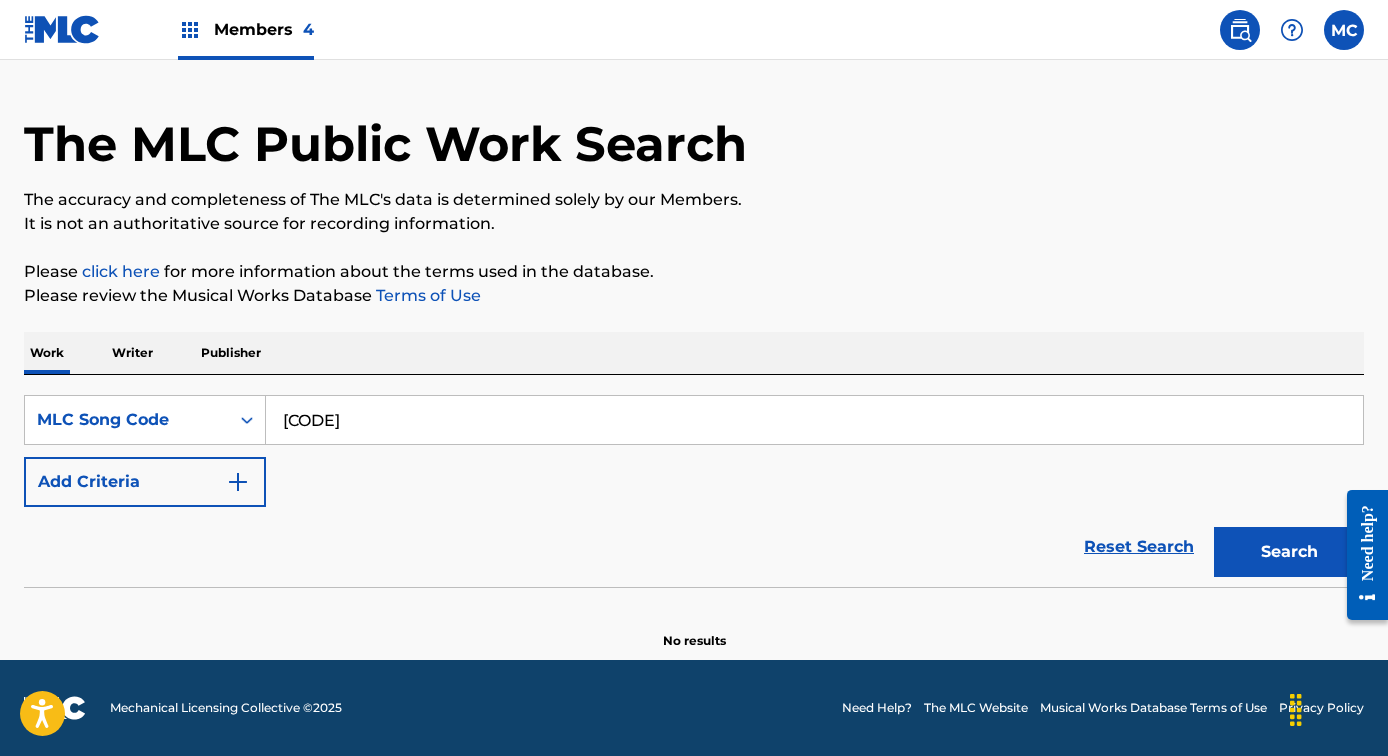 click on "Search" at bounding box center [1289, 552] 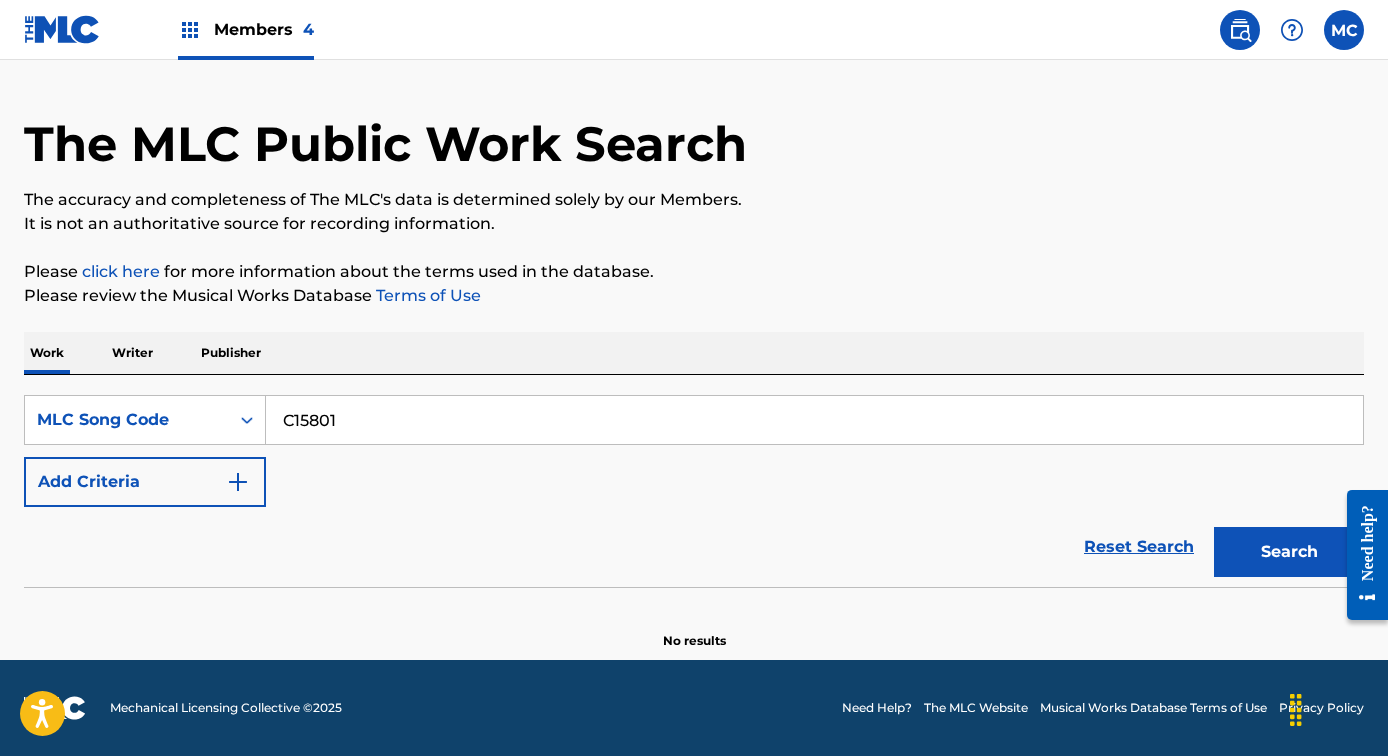 click on "Search" at bounding box center [1289, 552] 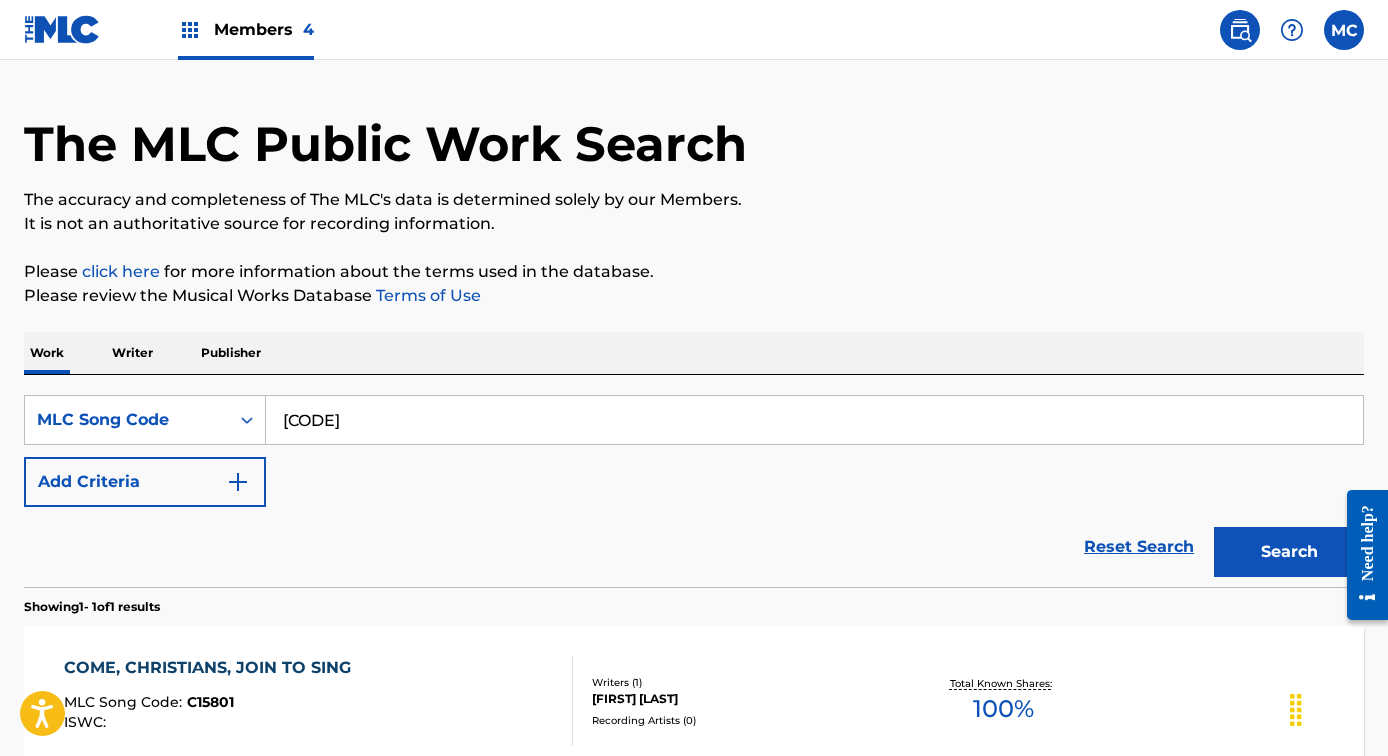 click on "Search" at bounding box center (1289, 552) 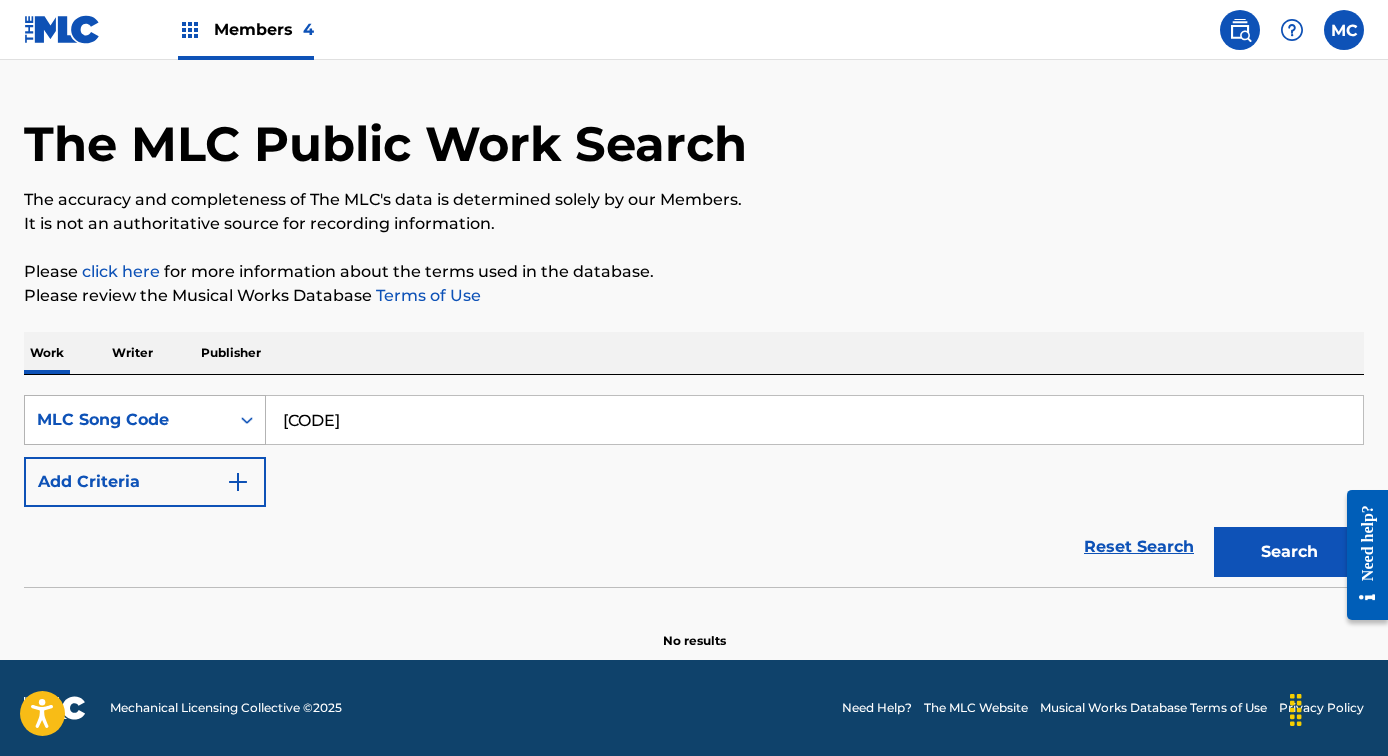 drag, startPoint x: 271, startPoint y: 403, endPoint x: 227, endPoint y: 395, distance: 44.72136 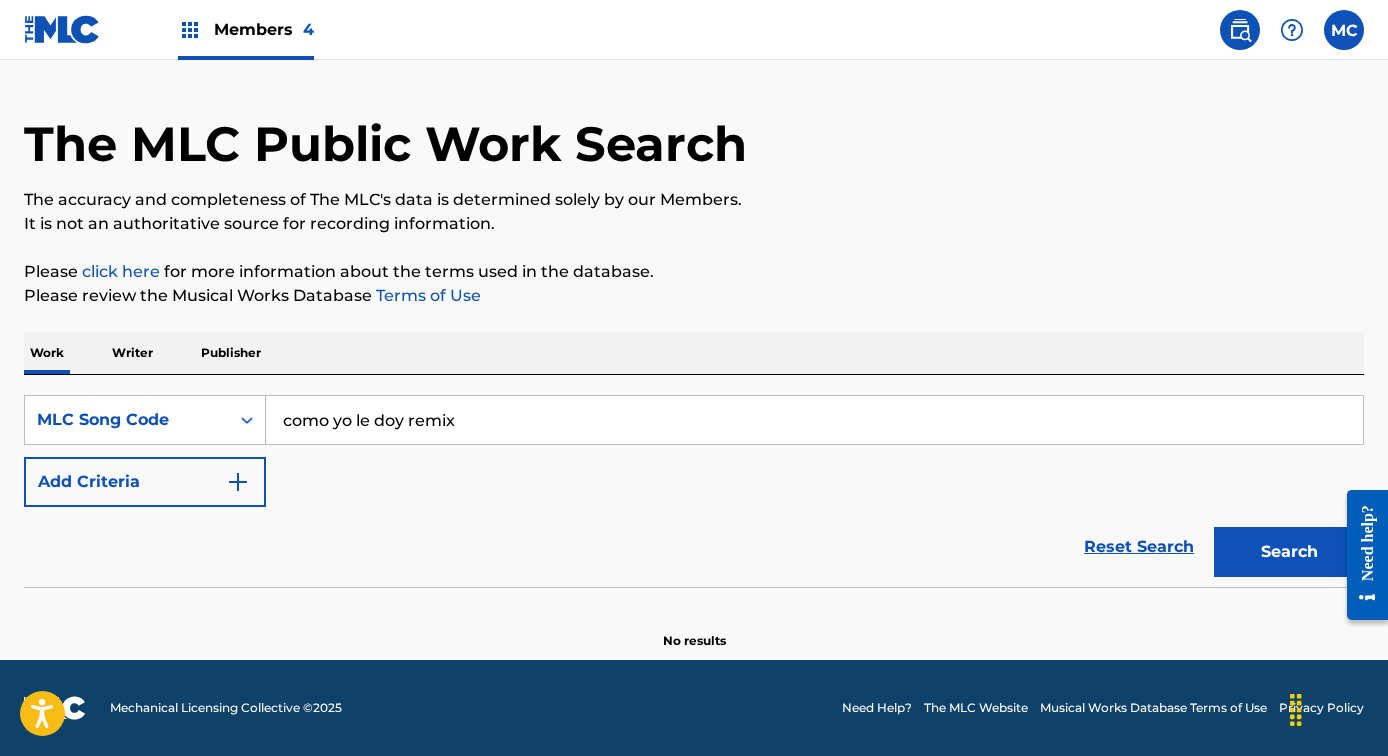 type on "como yo le doy remix" 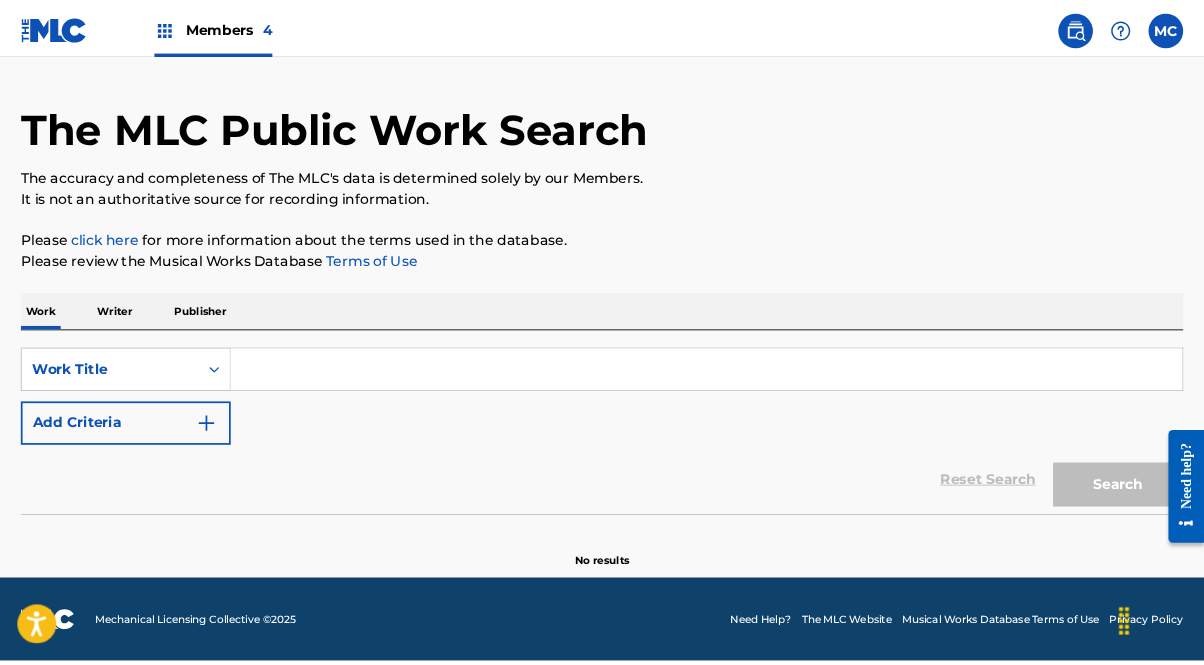 scroll, scrollTop: 0, scrollLeft: 0, axis: both 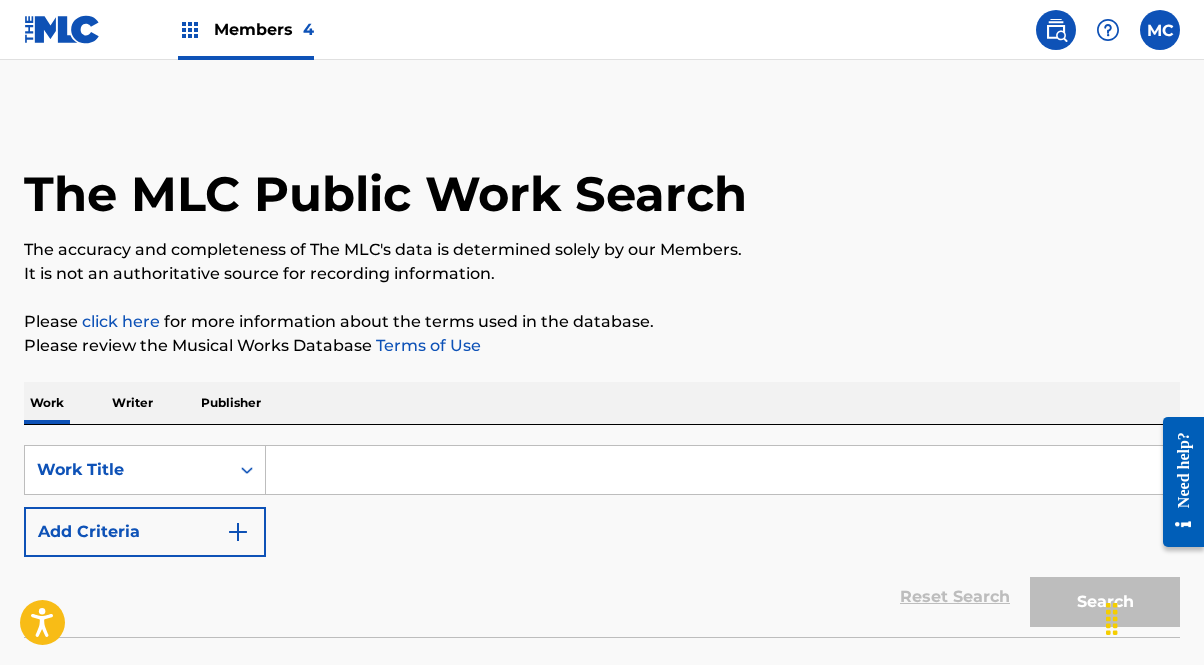 click at bounding box center [722, 470] 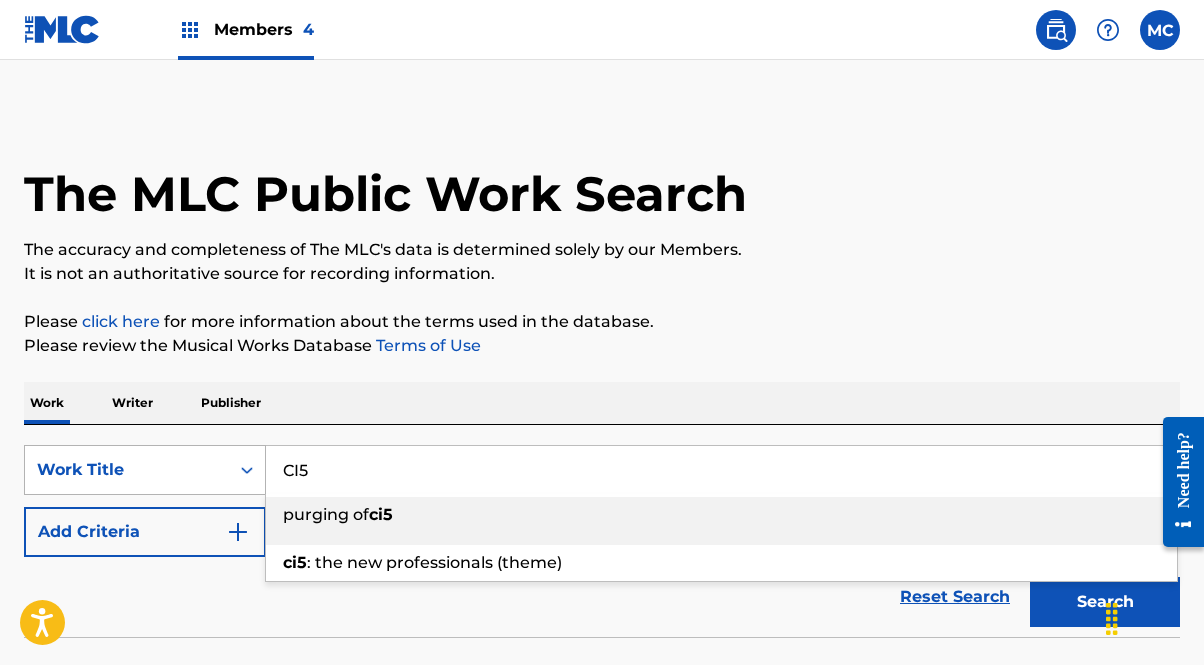 type on "CI5" 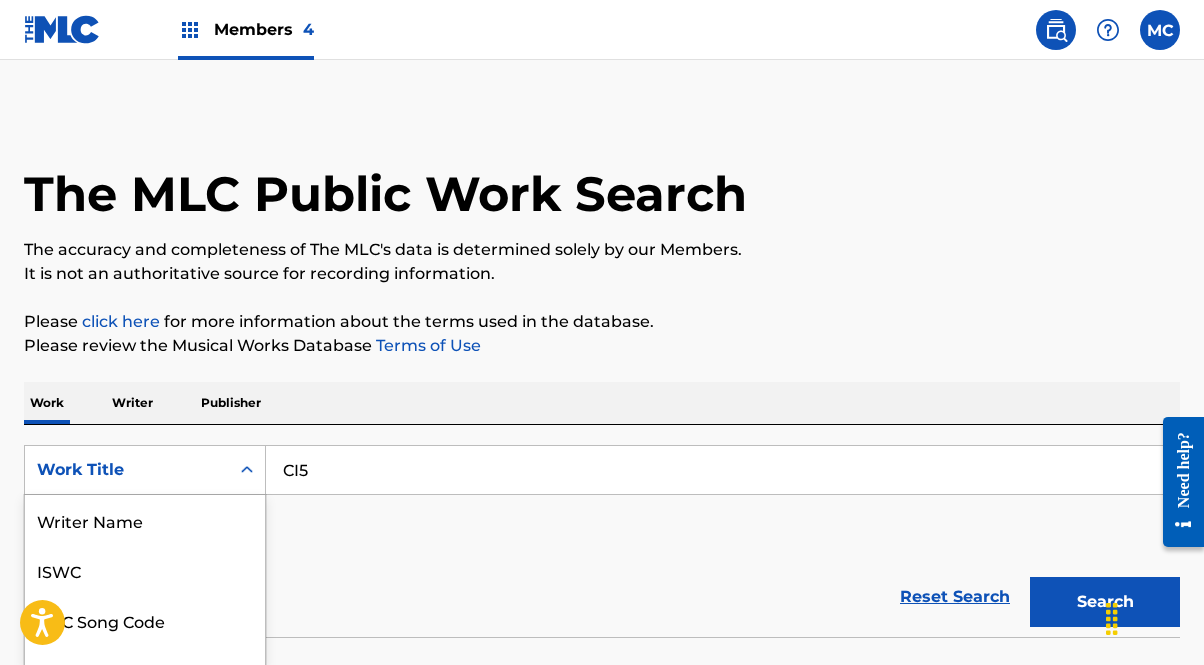 scroll, scrollTop: 130, scrollLeft: 0, axis: vertical 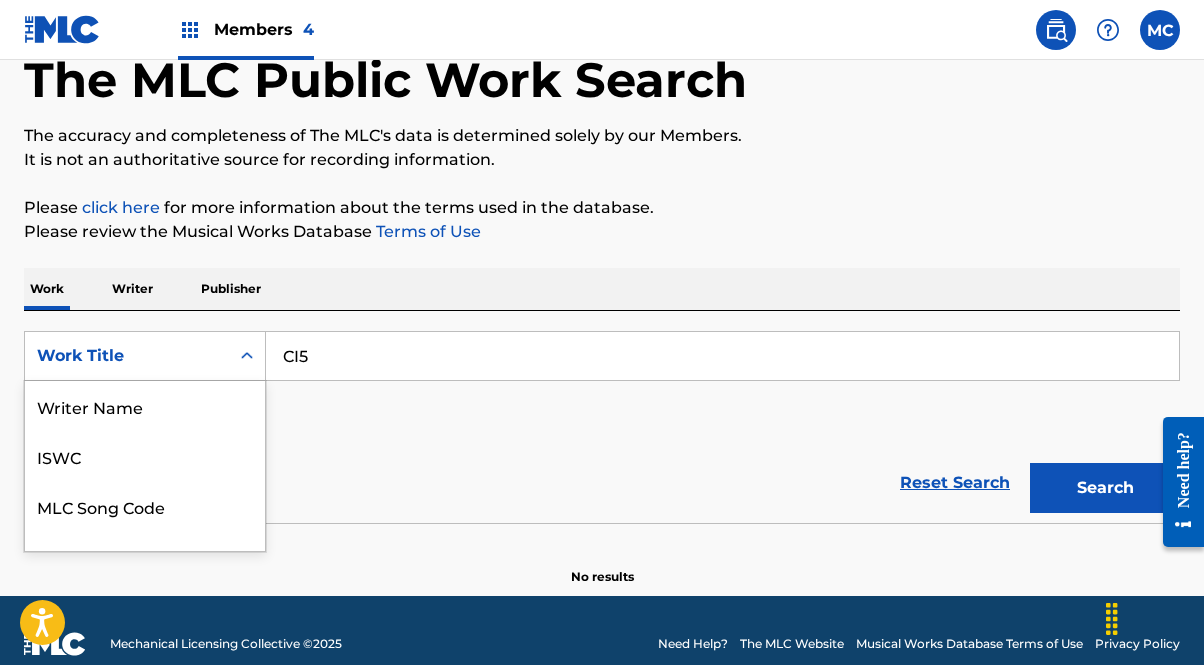 click on "Work Title selected, 8 of 8. 8 results available. Use Up and Down to choose options, press Enter to select the currently focused option, press Escape to exit the menu, press Tab to select the option and exit the menu. Work Title Writer Name ISWC MLC Song Code Writer IPI Publisher Name Publisher IPI MLC Publisher Number Work Title" at bounding box center [145, 356] 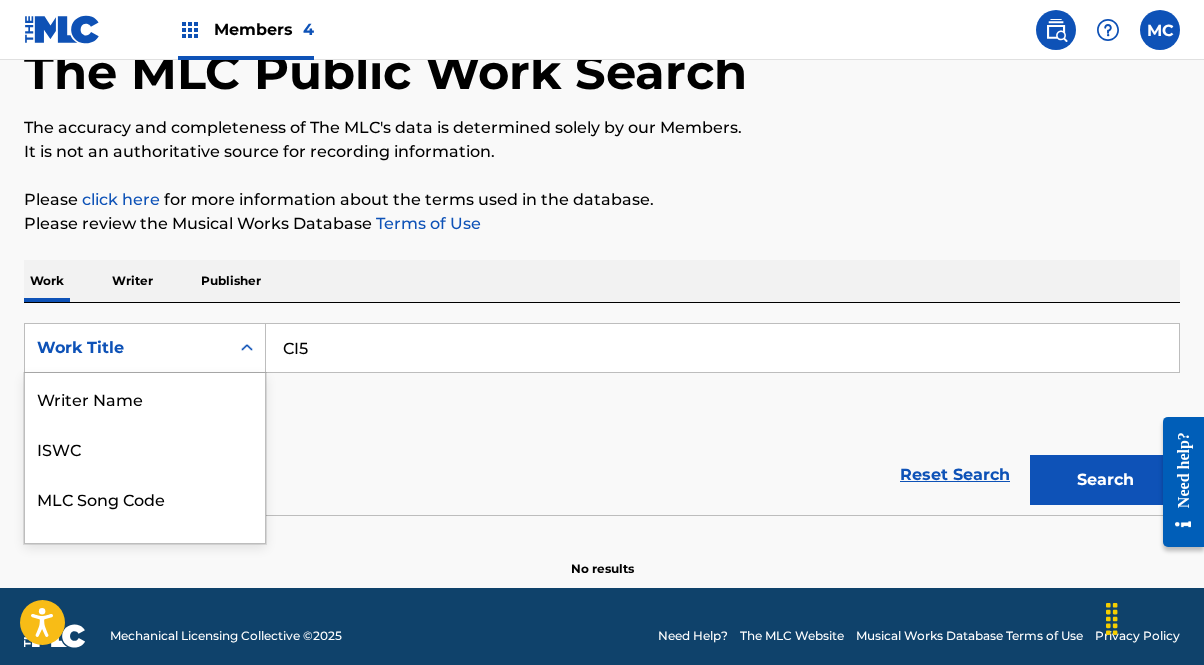 scroll, scrollTop: 100, scrollLeft: 0, axis: vertical 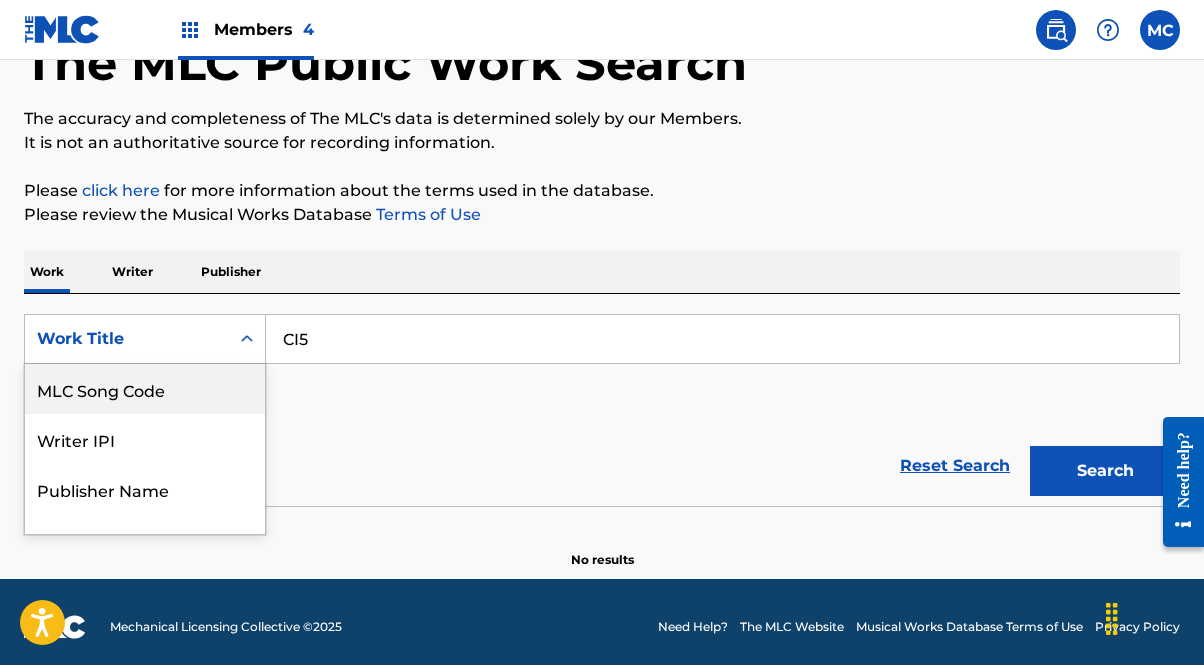 click on "MLC Song Code" at bounding box center [145, 389] 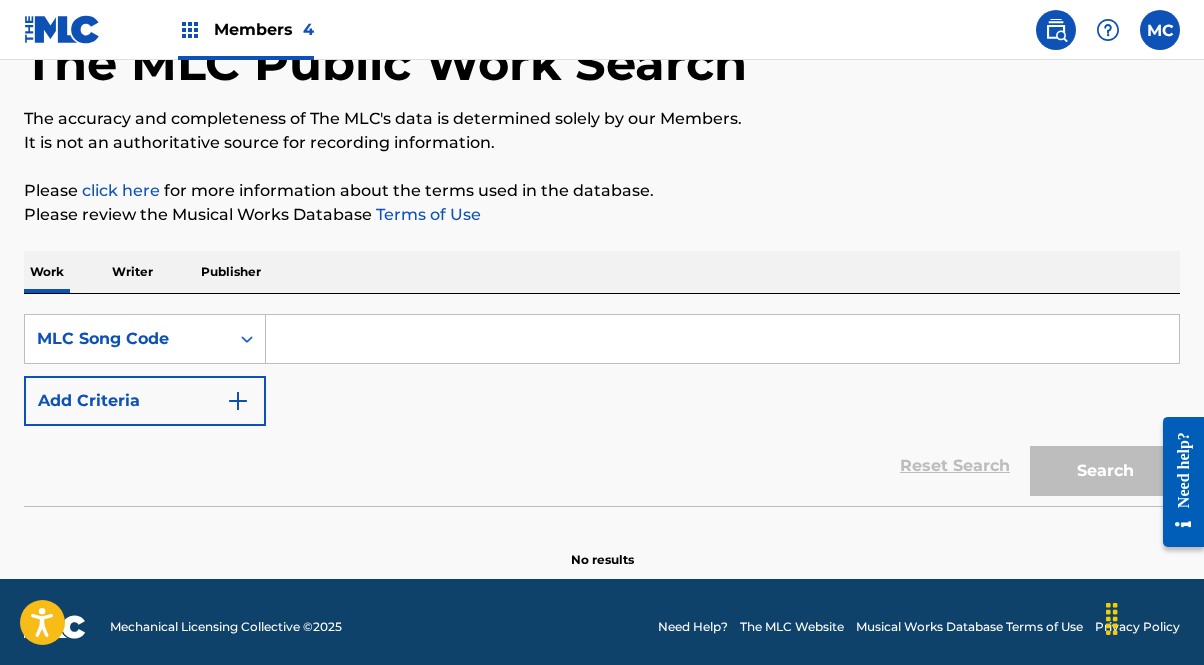 click at bounding box center [722, 339] 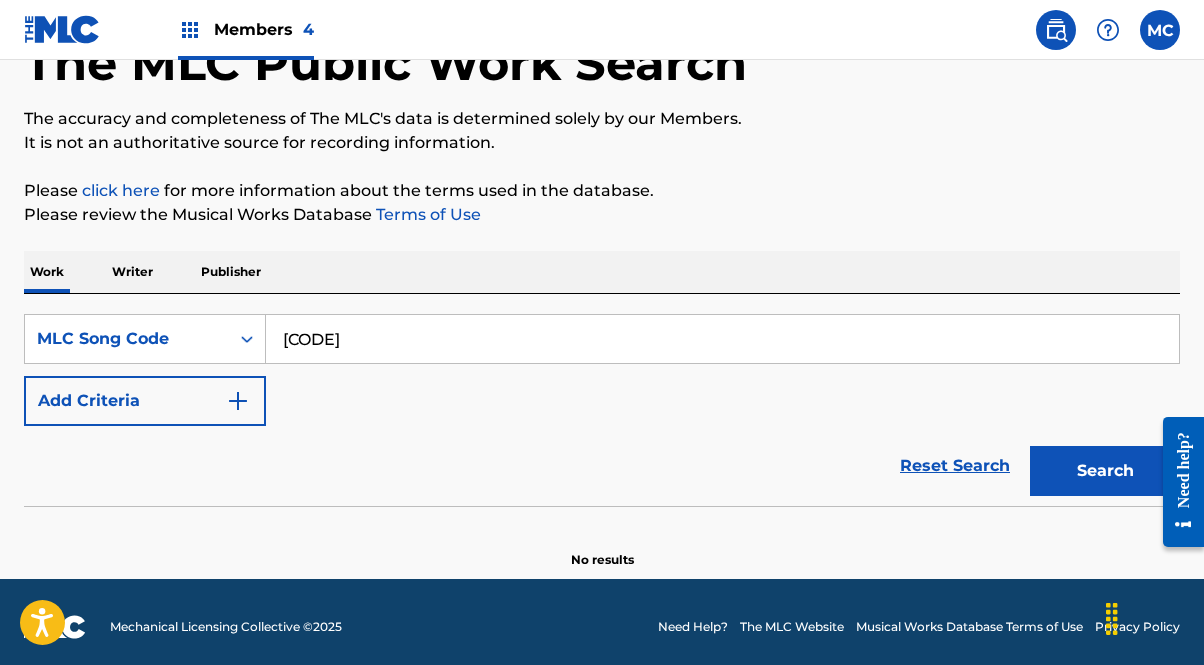 click on "Search" at bounding box center [1105, 471] 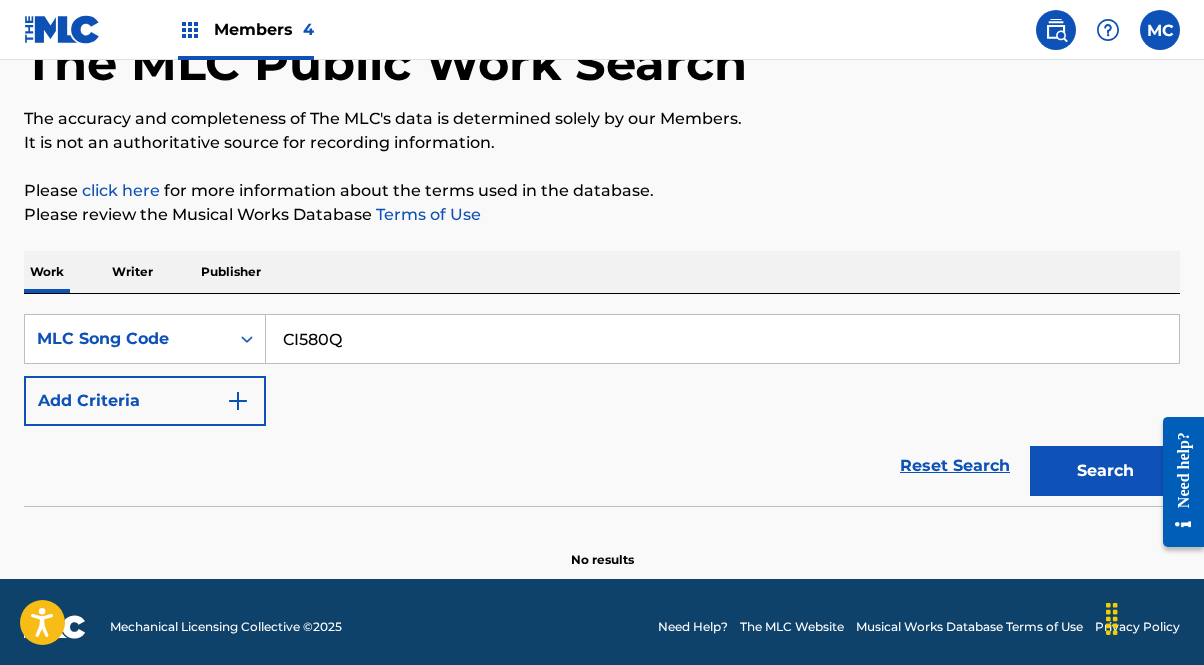 type on "CI580Q" 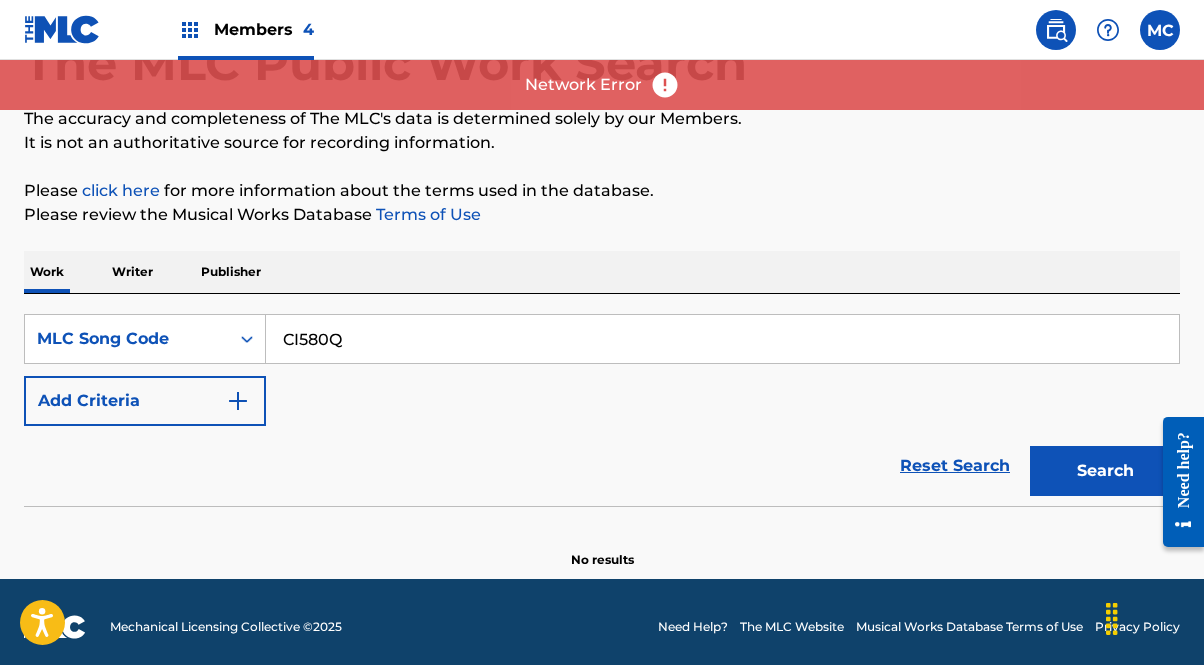 click on "CI580Q" at bounding box center [722, 339] 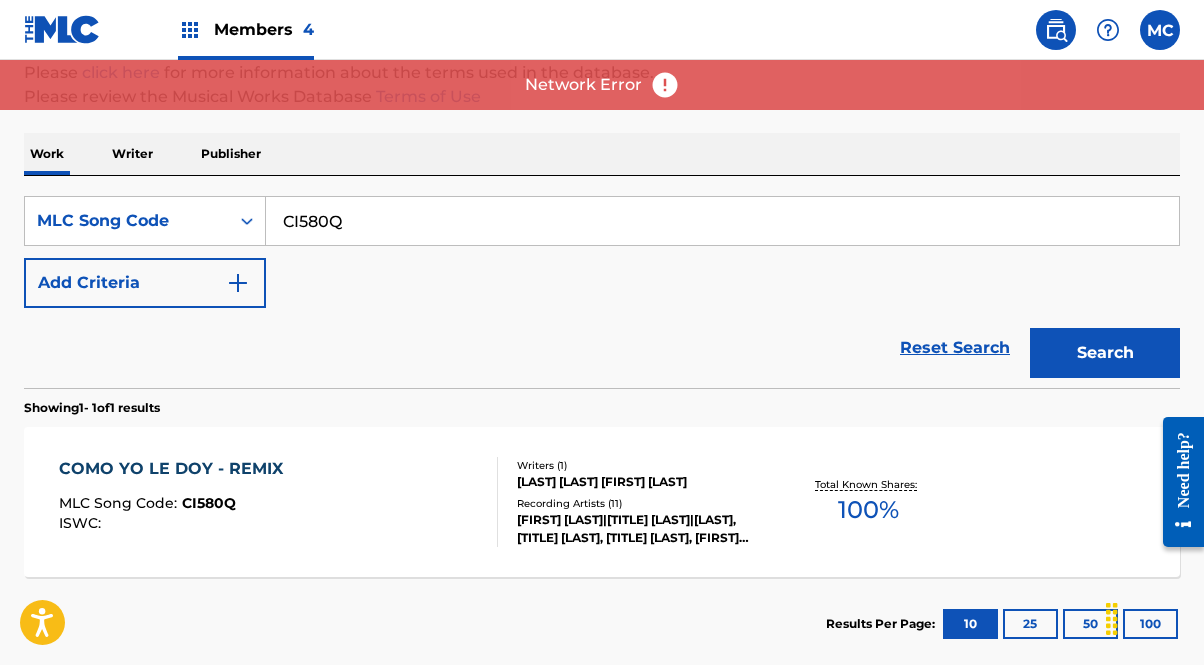 scroll, scrollTop: 301, scrollLeft: 0, axis: vertical 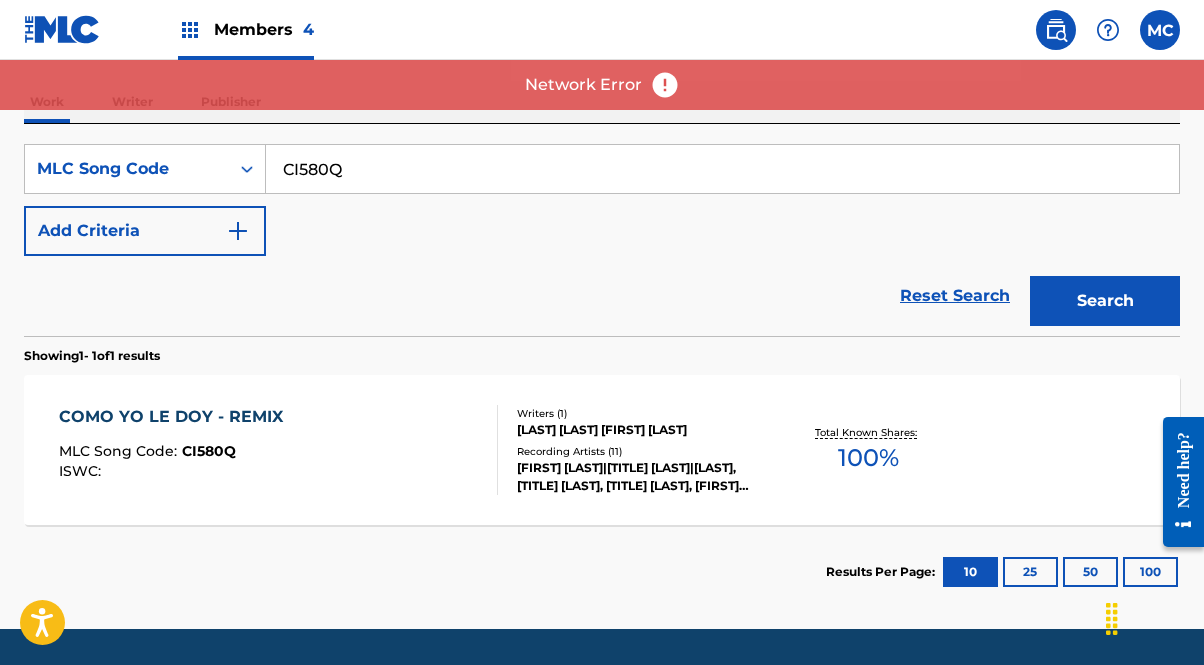 click on "COMO YO LE DOY - REMIX" at bounding box center (176, 417) 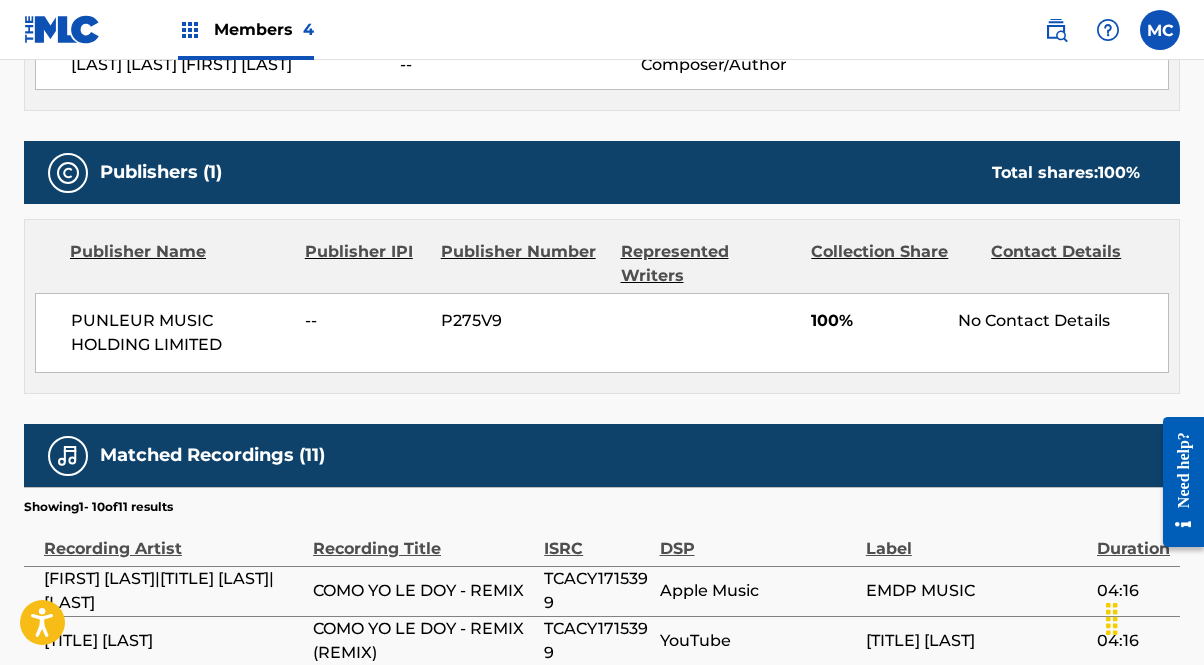 scroll, scrollTop: 786, scrollLeft: 0, axis: vertical 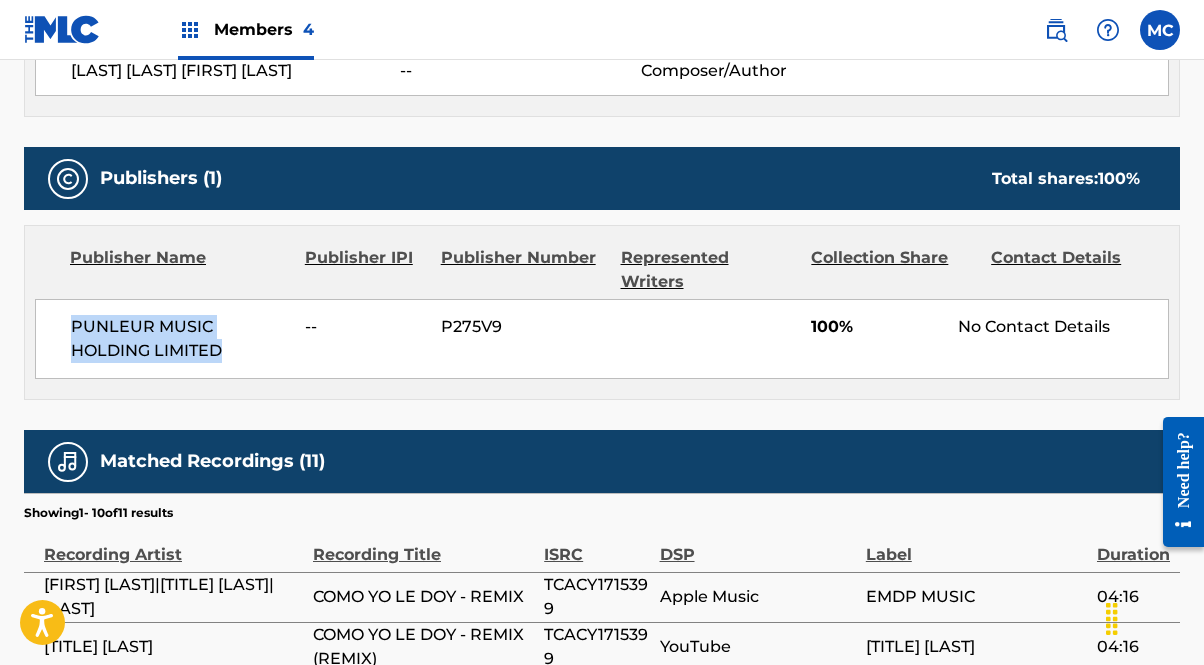 drag, startPoint x: 227, startPoint y: 325, endPoint x: 75, endPoint y: 302, distance: 153.73029 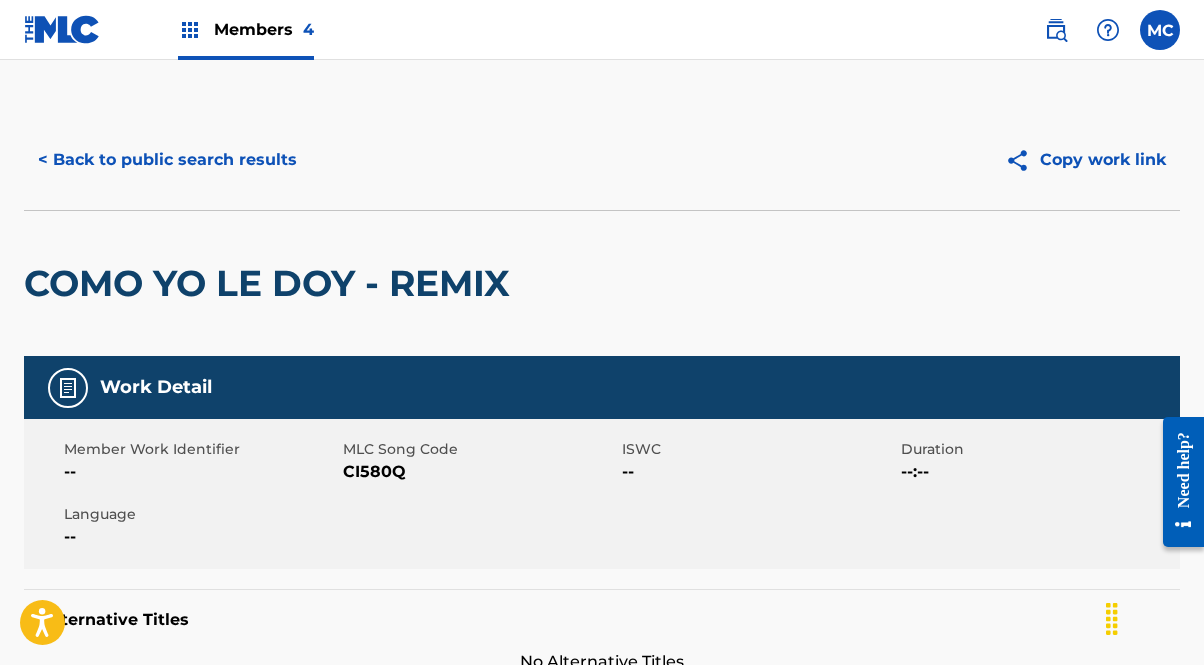 scroll, scrollTop: 0, scrollLeft: 0, axis: both 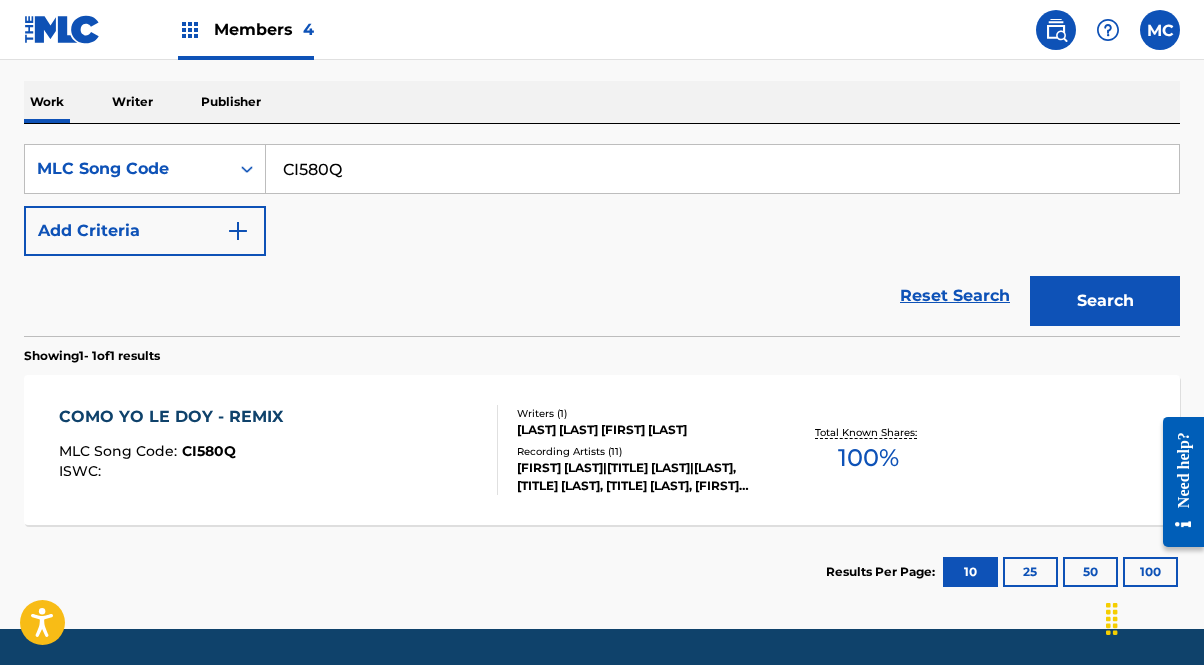 click on "CI580Q" at bounding box center (722, 169) 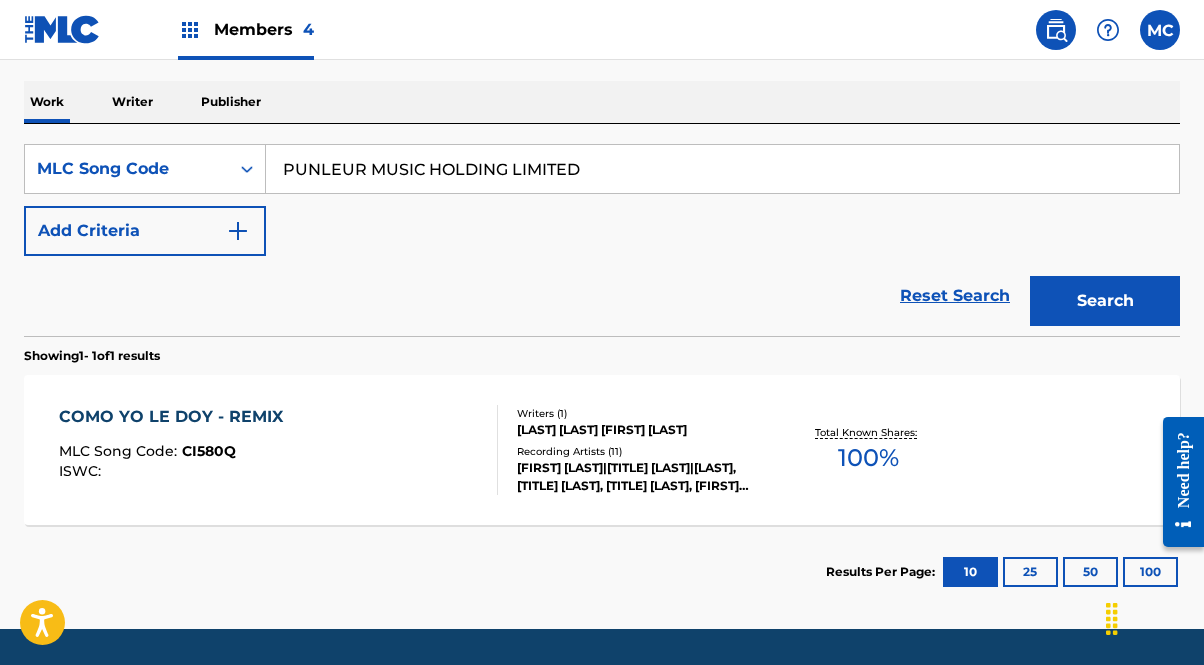 type on "PUNLEUR MUSIC HOLDING LIMITED" 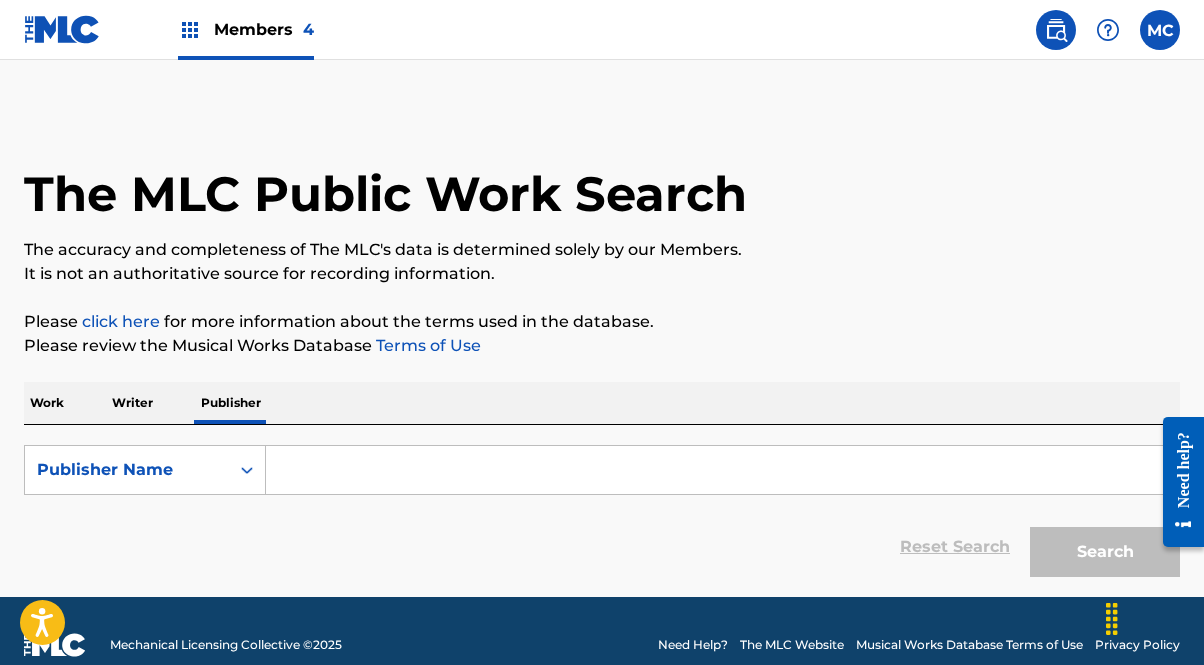 click at bounding box center (722, 470) 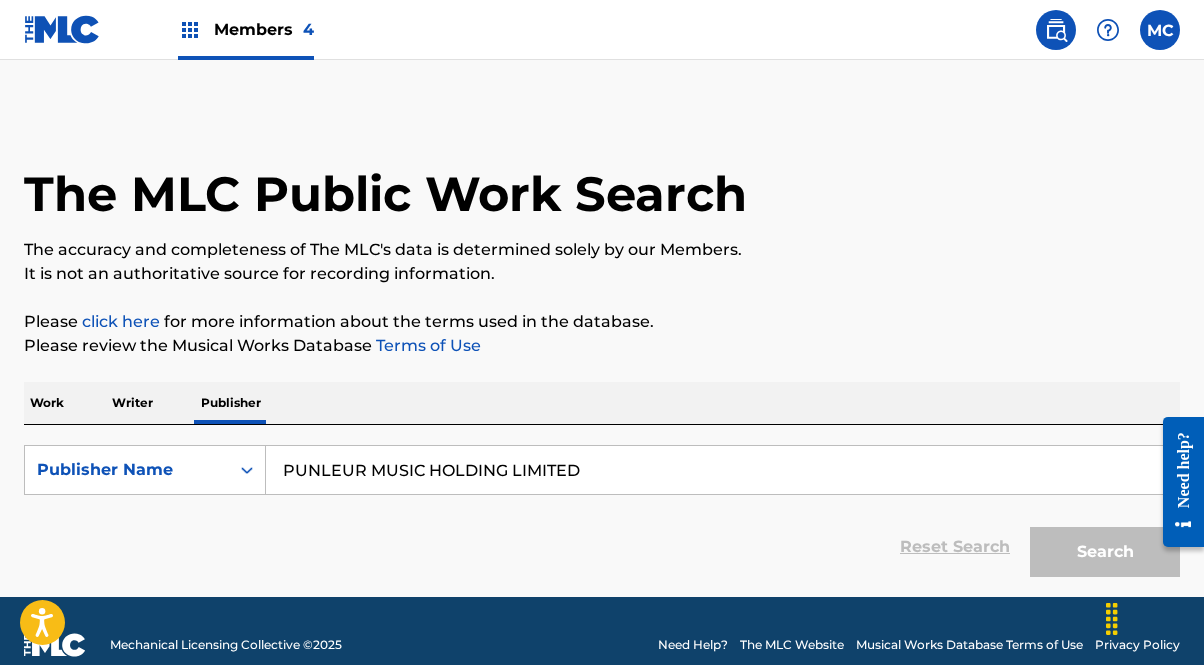 type on "PUNLEUR MUSIC HOLDING LIMITED" 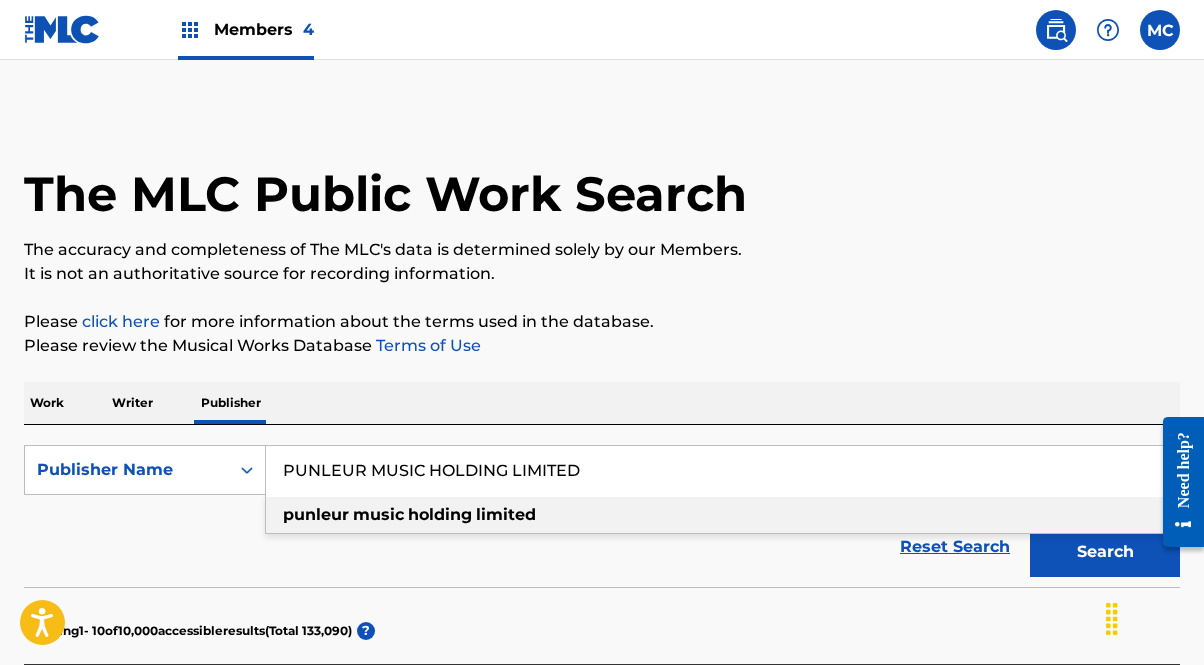 drag, startPoint x: 626, startPoint y: 471, endPoint x: 502, endPoint y: 377, distance: 155.60205 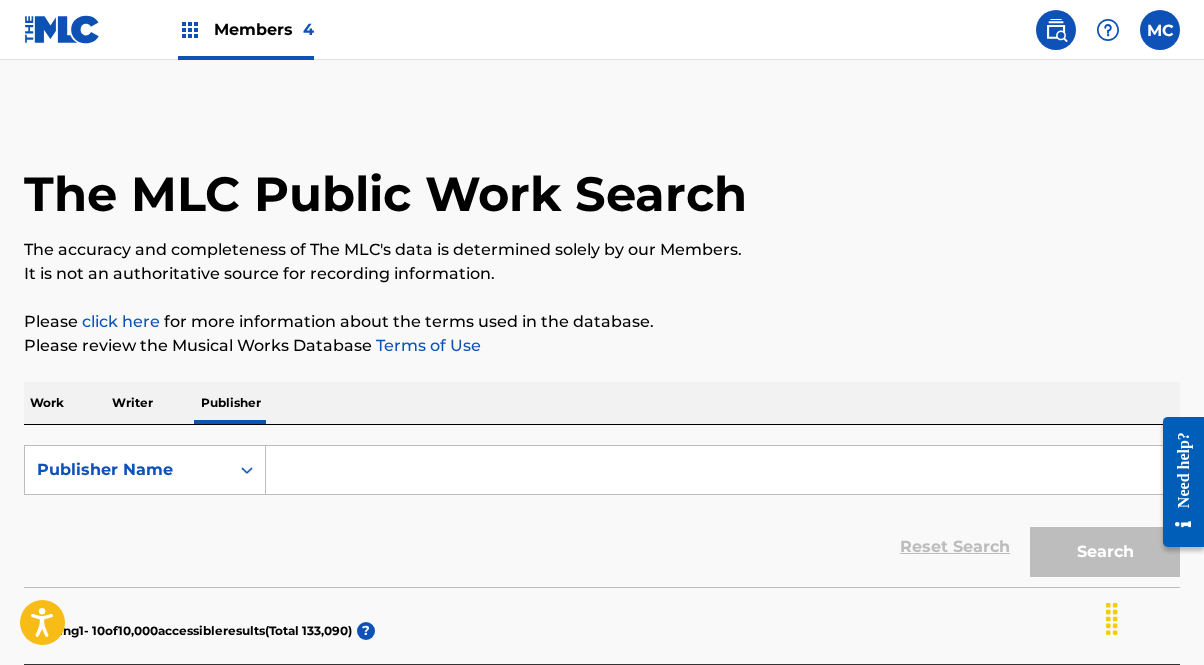paste on "[EMAIL]" 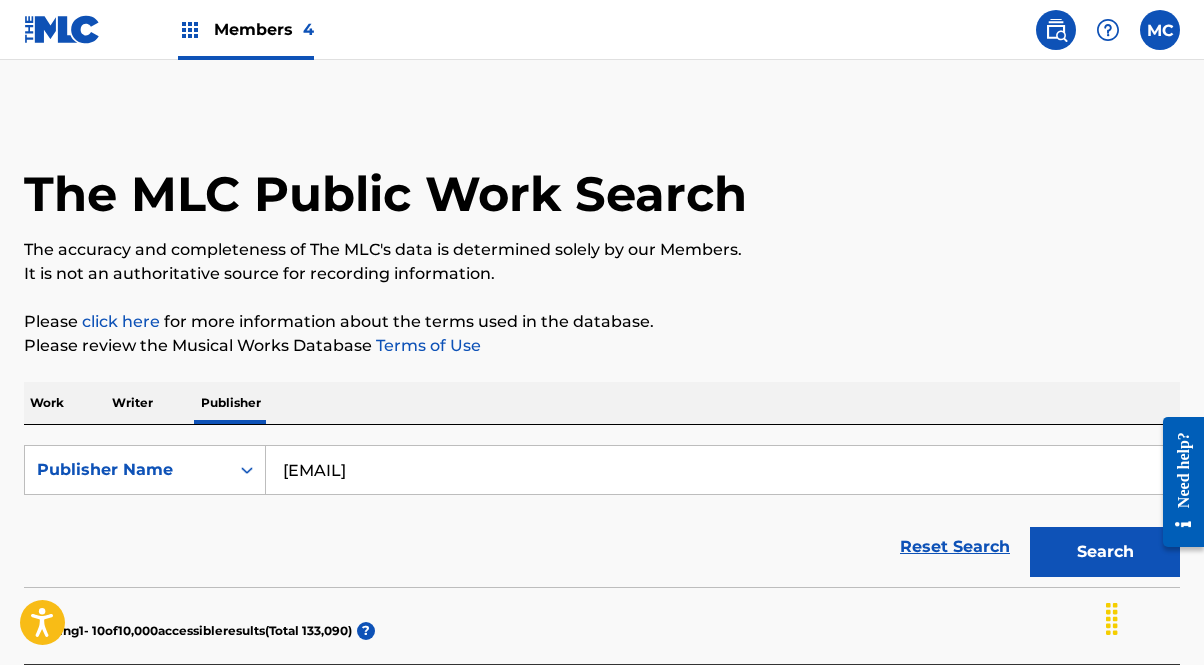 type 